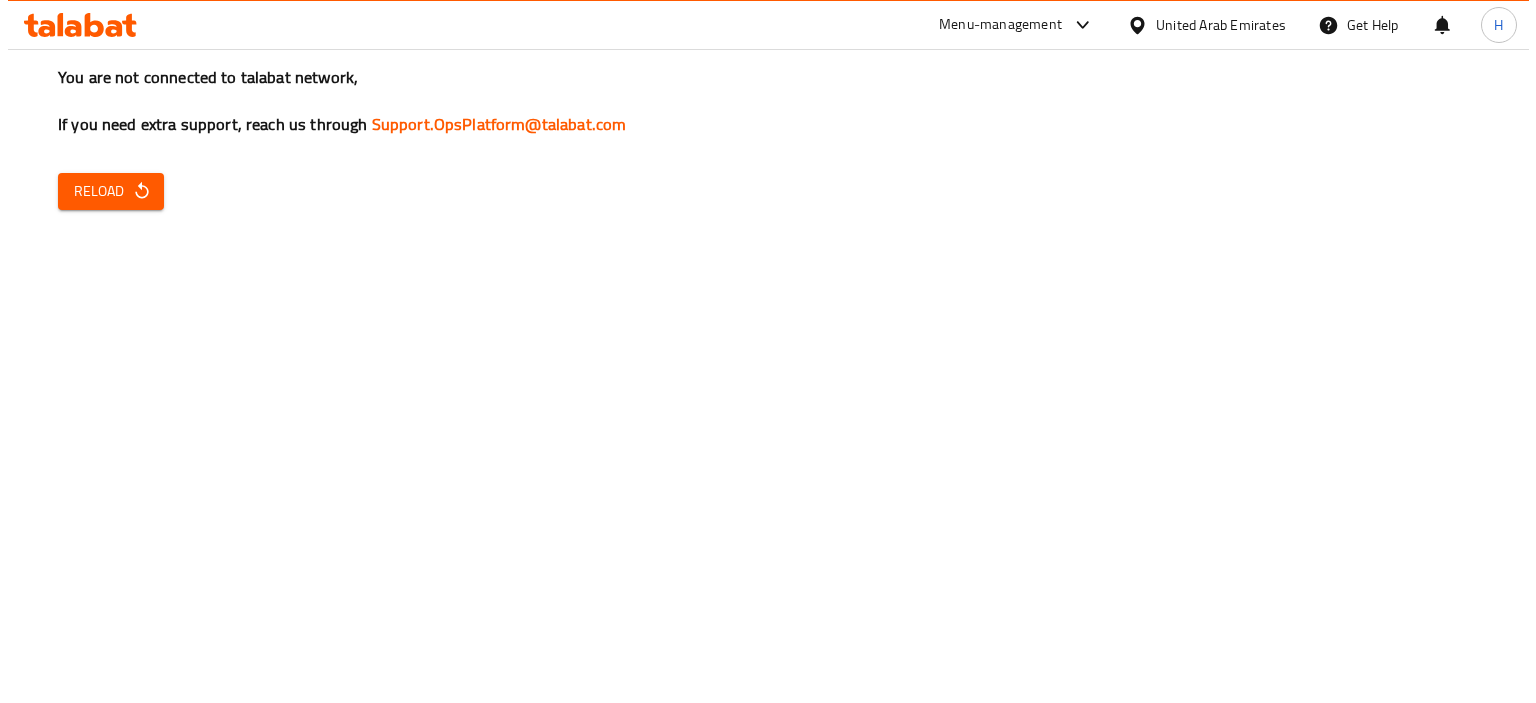 scroll, scrollTop: 0, scrollLeft: 0, axis: both 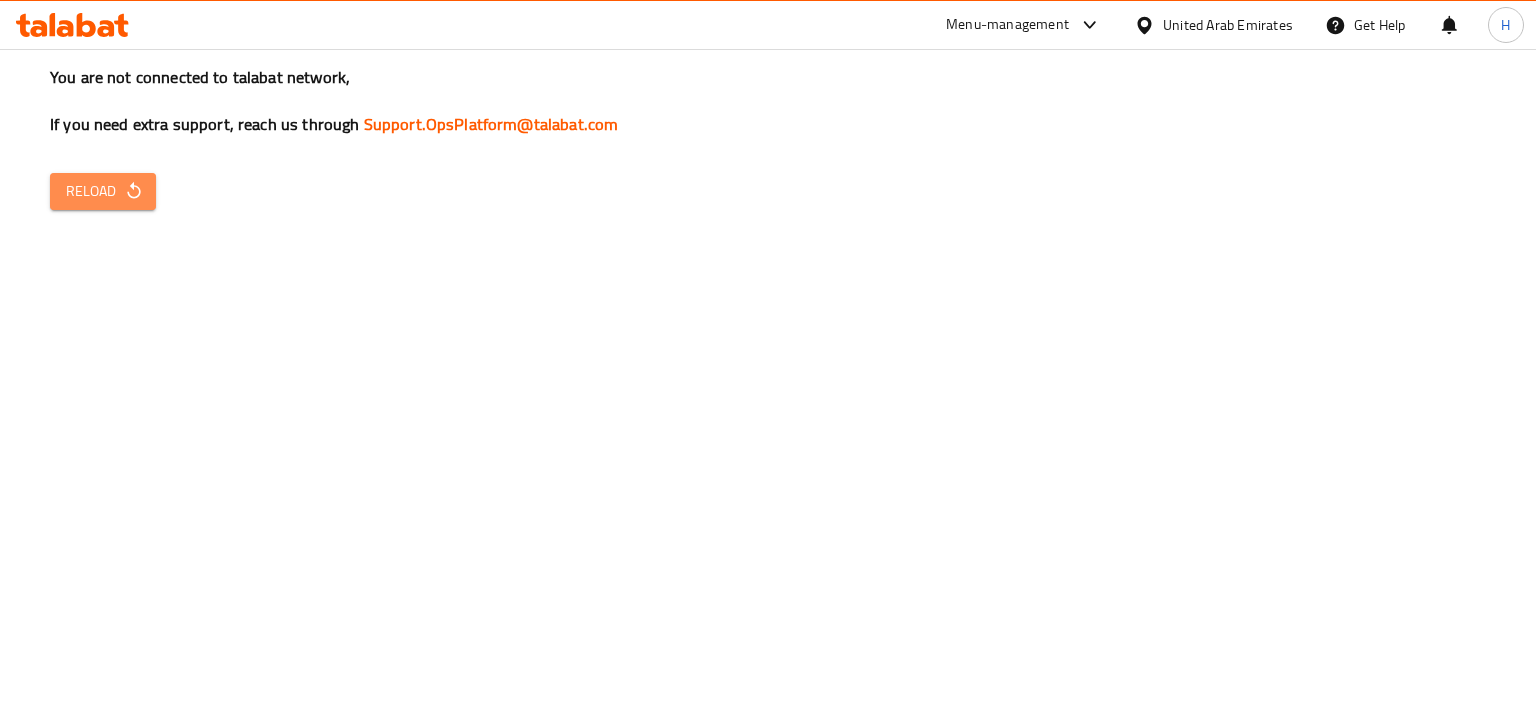 drag, startPoint x: 140, startPoint y: 188, endPoint x: 140, endPoint y: 199, distance: 11 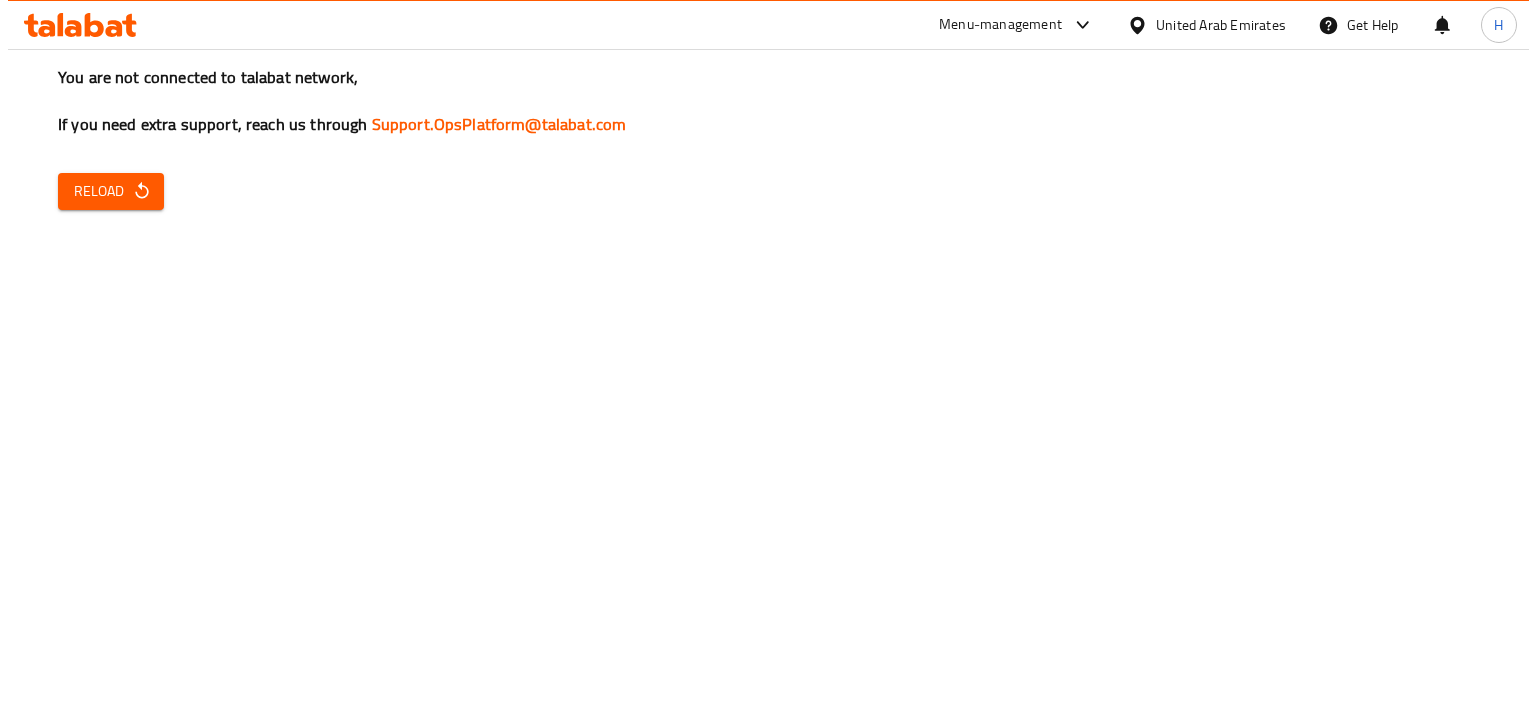 scroll, scrollTop: 0, scrollLeft: 0, axis: both 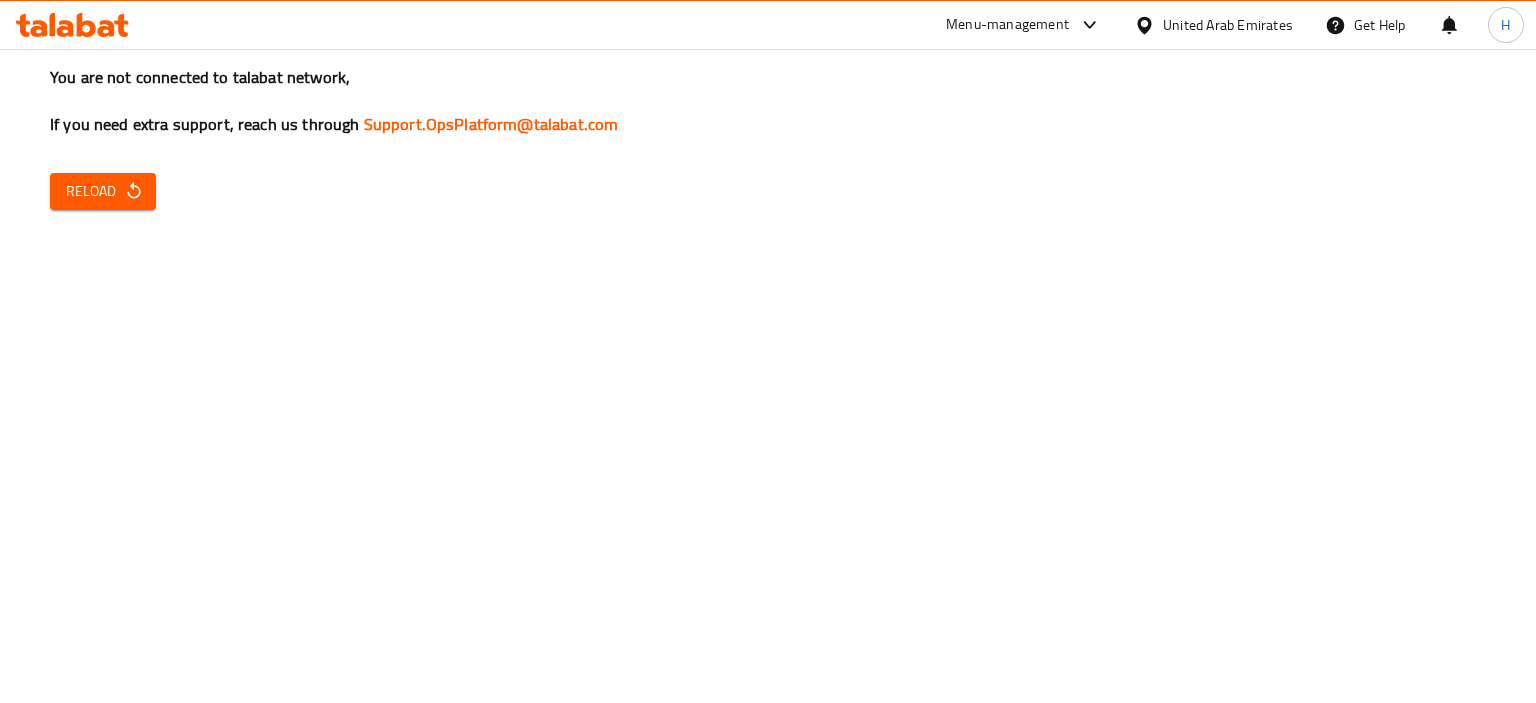 click on "Reload" at bounding box center (103, 191) 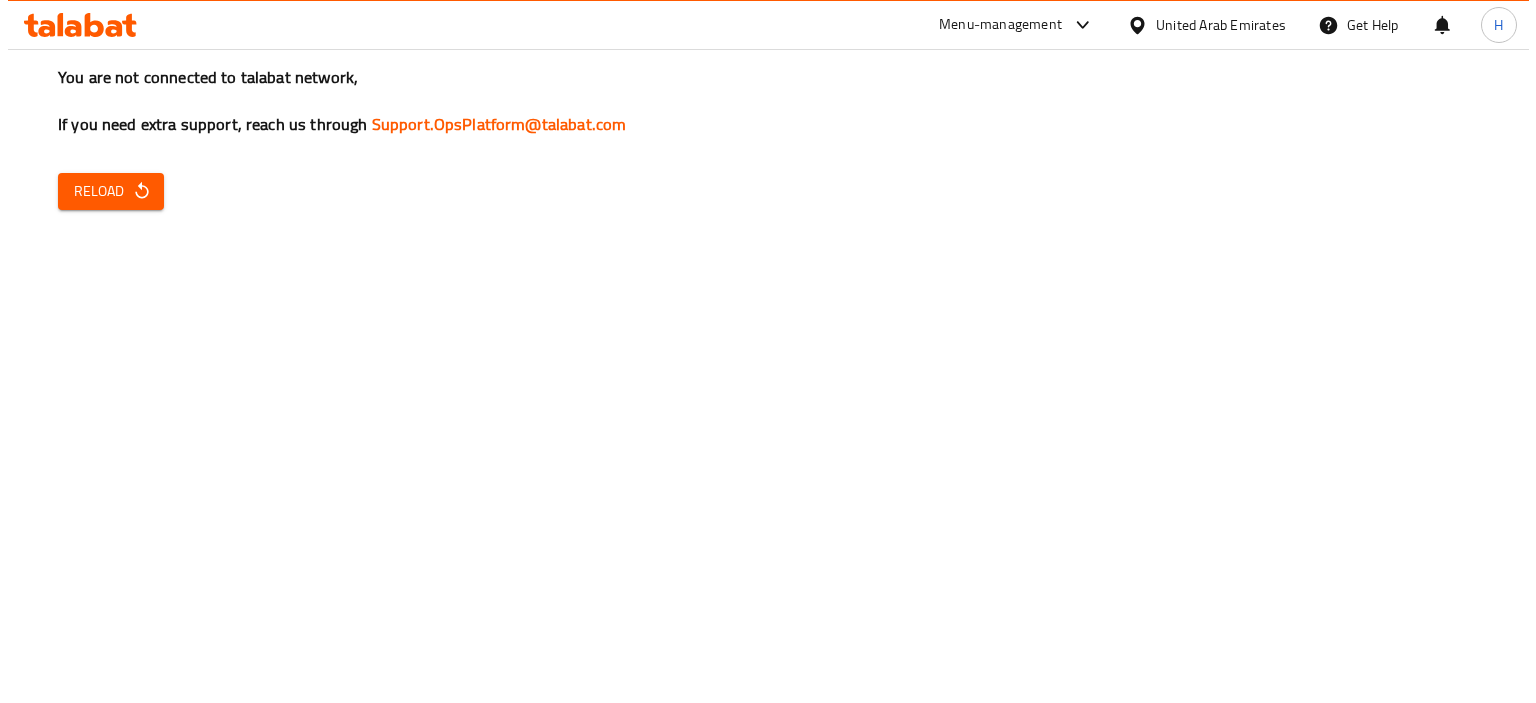 scroll, scrollTop: 0, scrollLeft: 0, axis: both 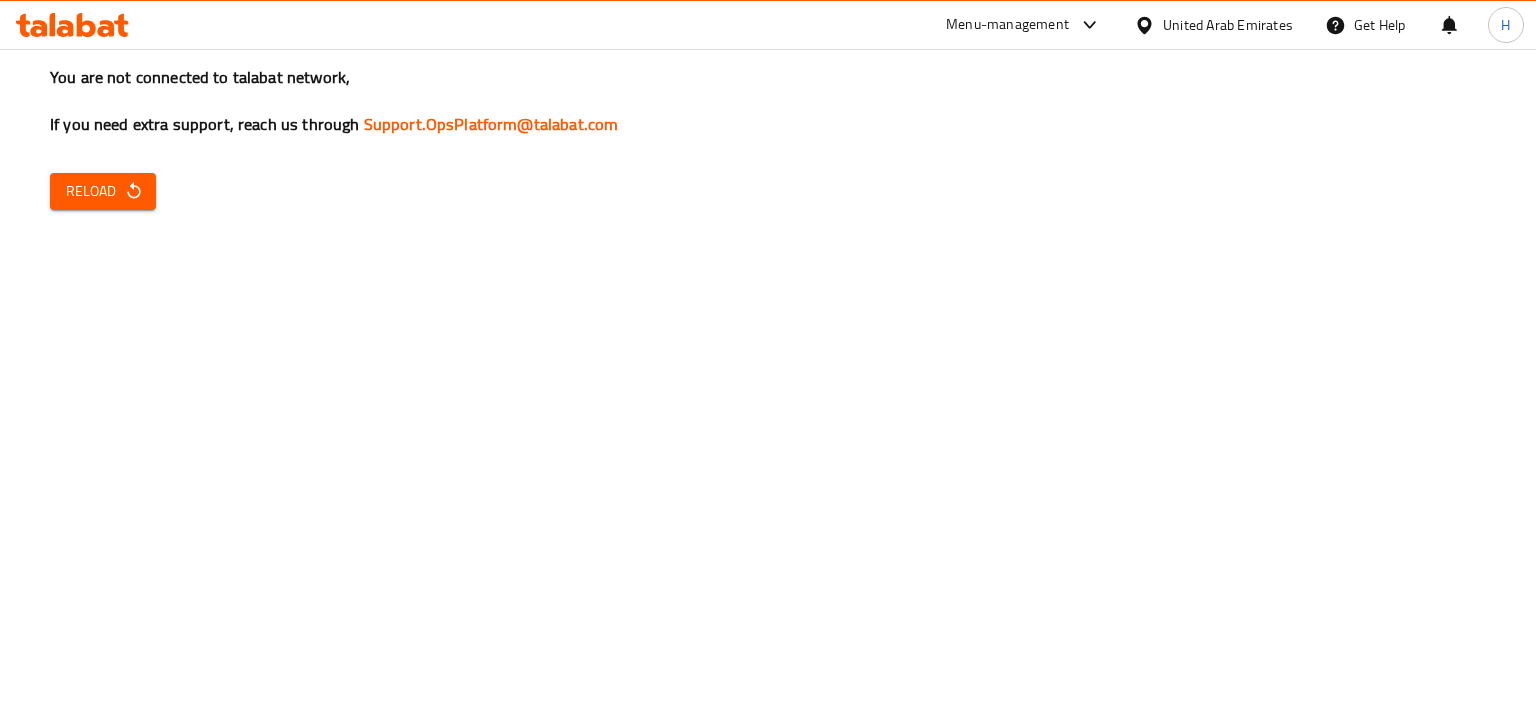drag, startPoint x: 112, startPoint y: 194, endPoint x: 128, endPoint y: 185, distance: 18.35756 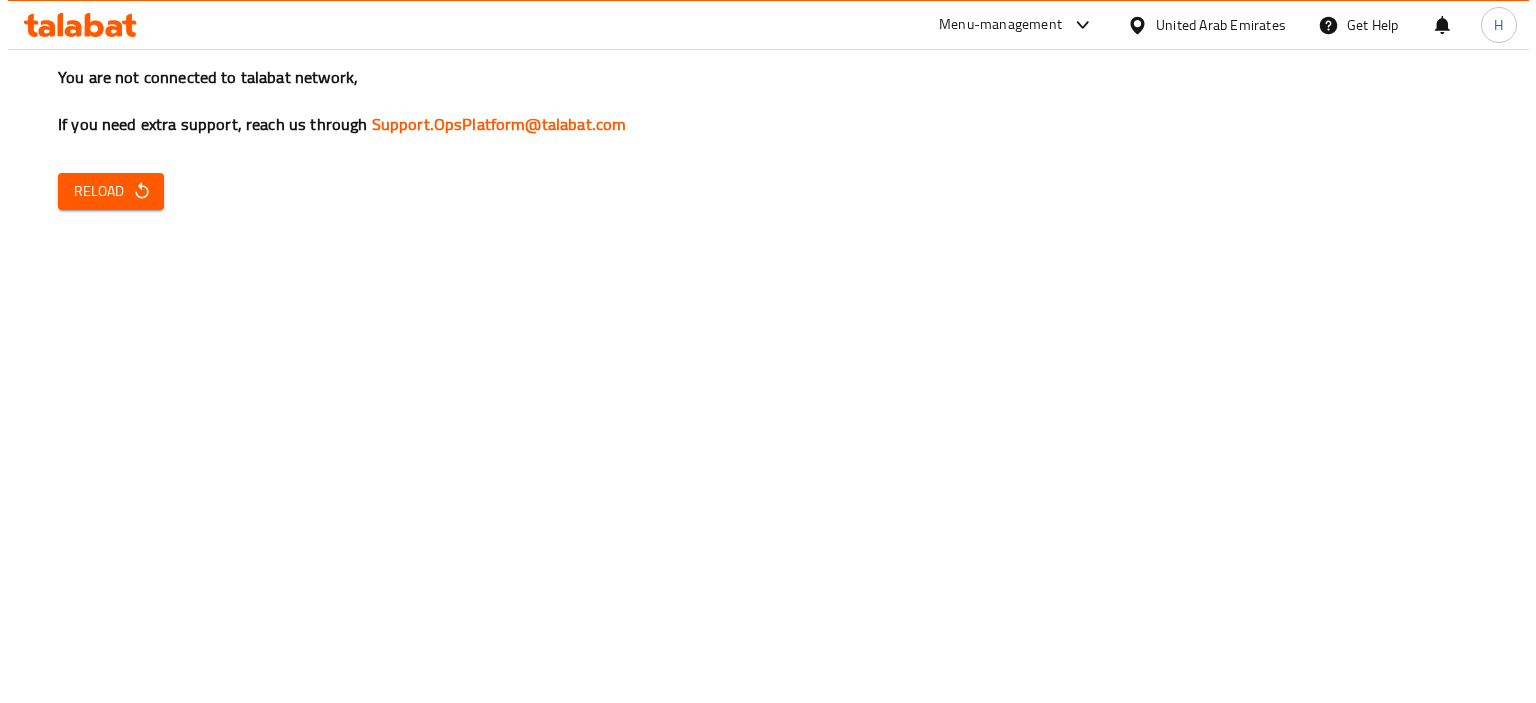 scroll, scrollTop: 0, scrollLeft: 0, axis: both 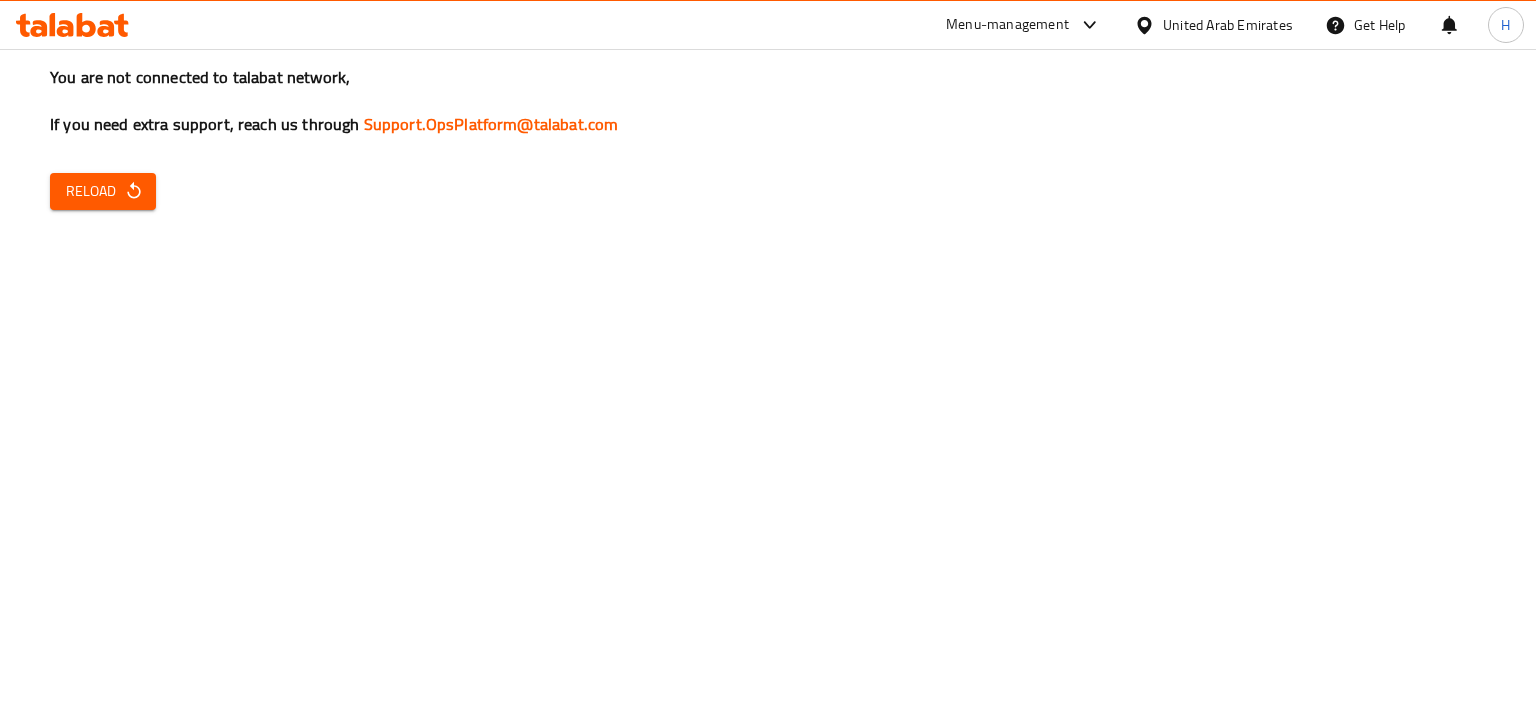 click on "Reload" at bounding box center [103, 191] 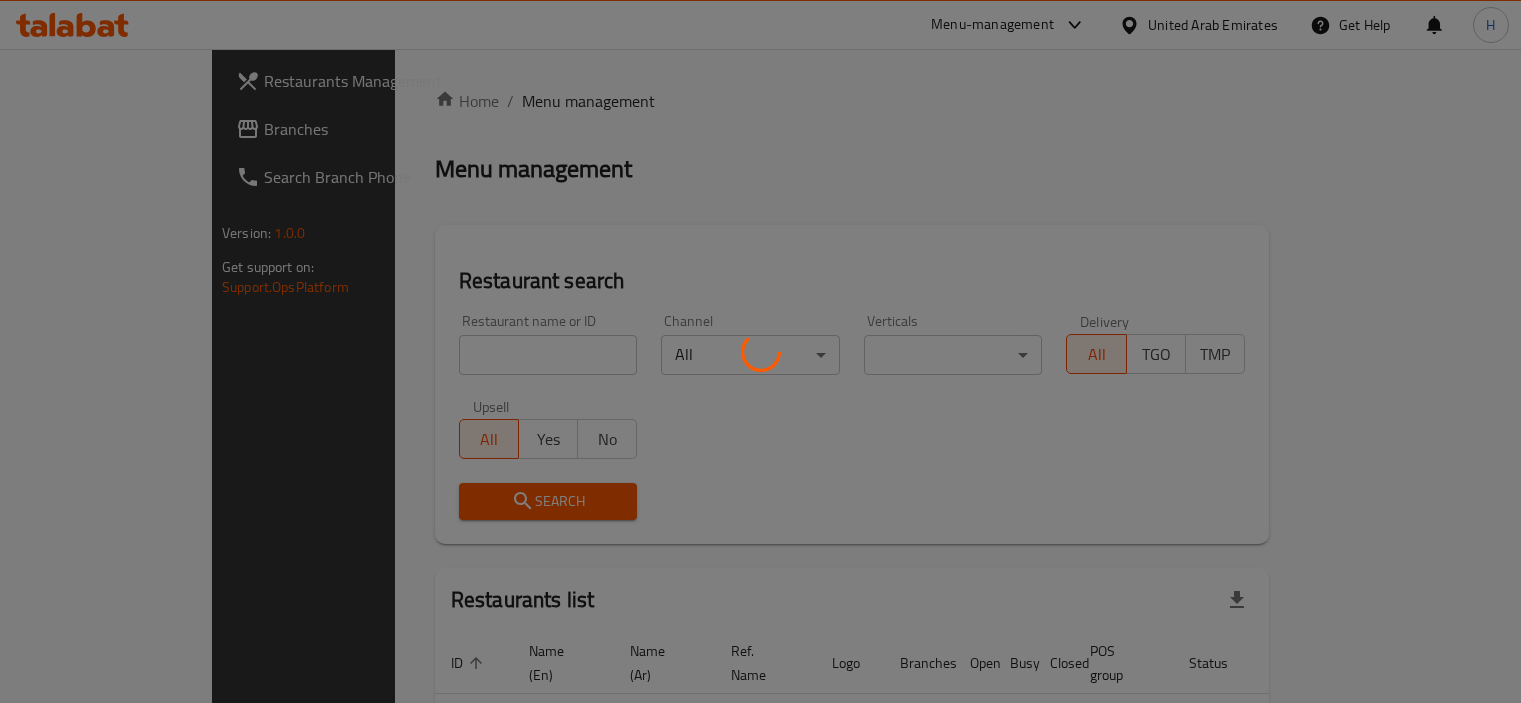 scroll, scrollTop: 0, scrollLeft: 0, axis: both 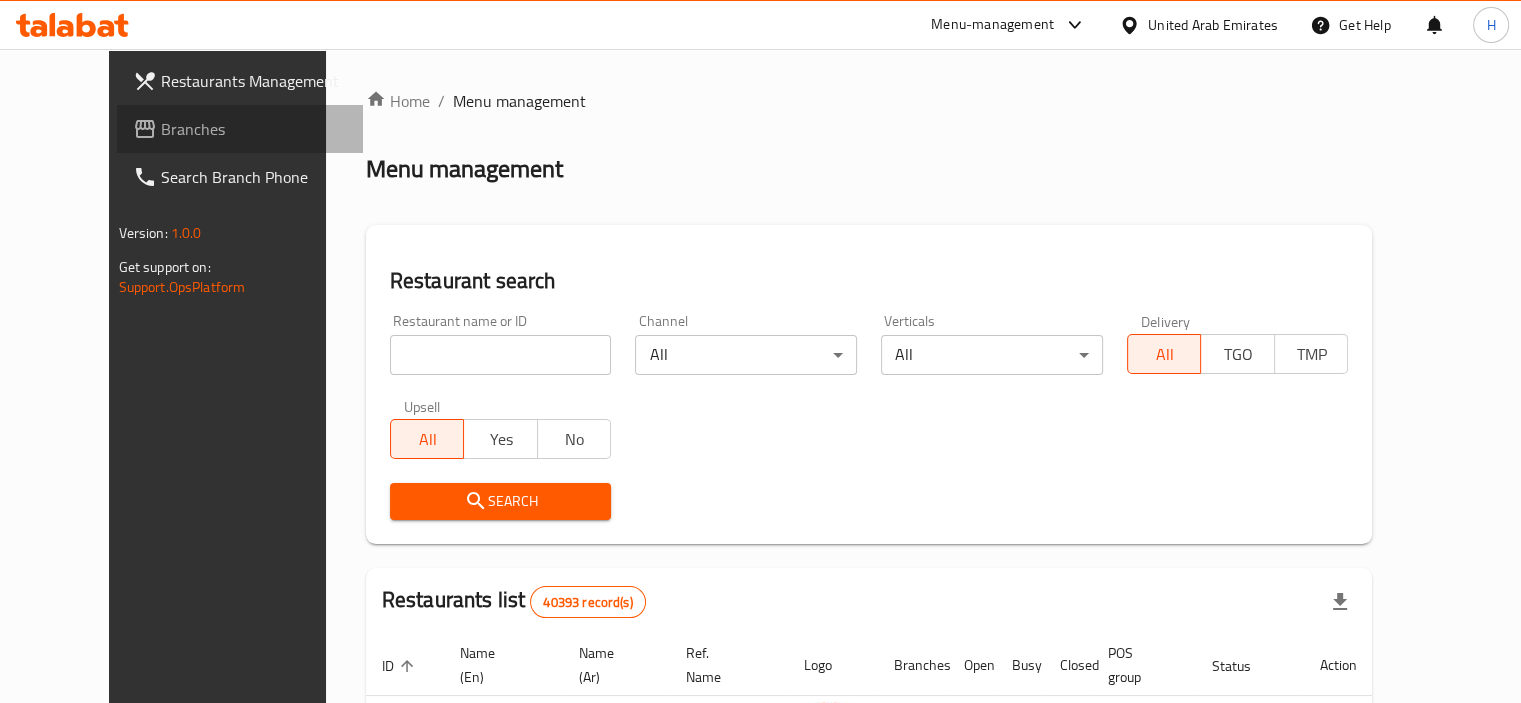 click on "Branches" at bounding box center [240, 129] 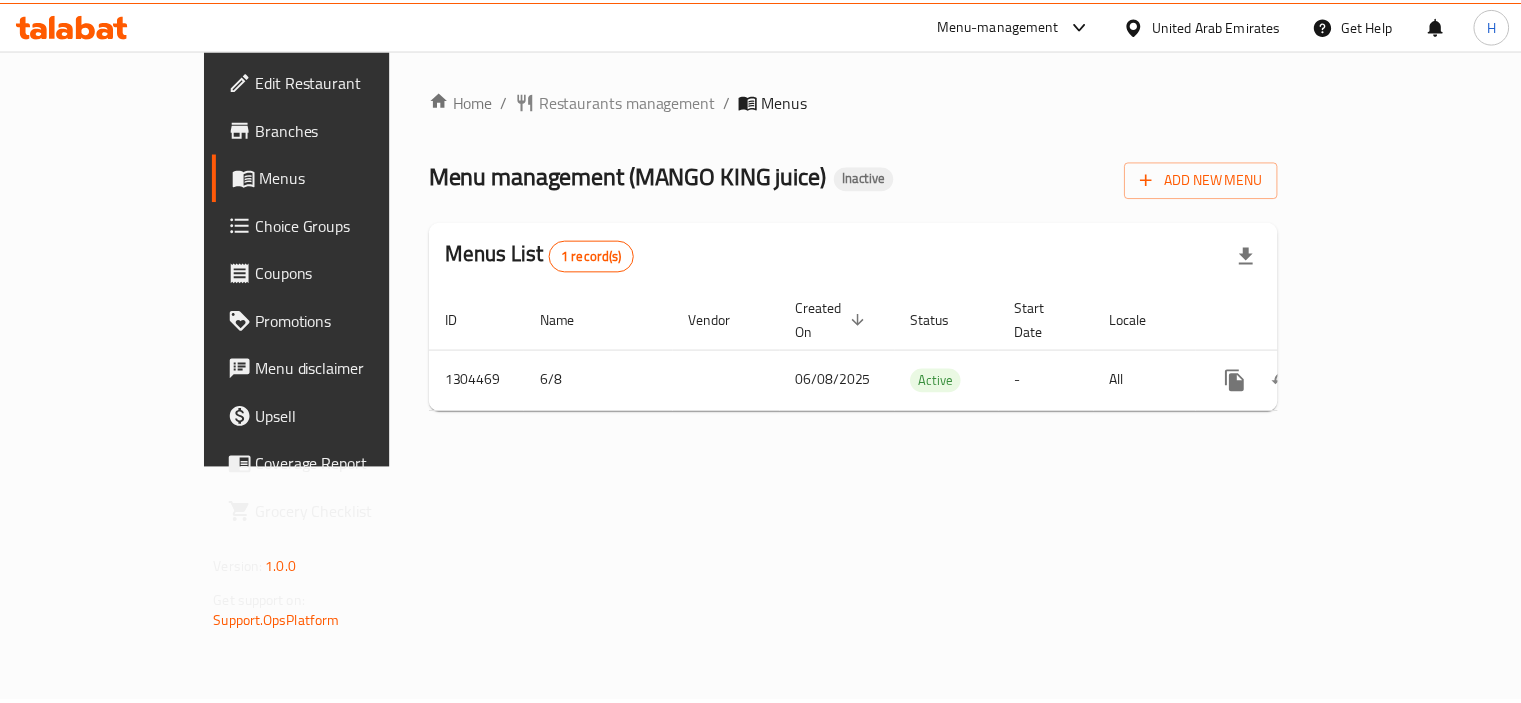 scroll, scrollTop: 0, scrollLeft: 0, axis: both 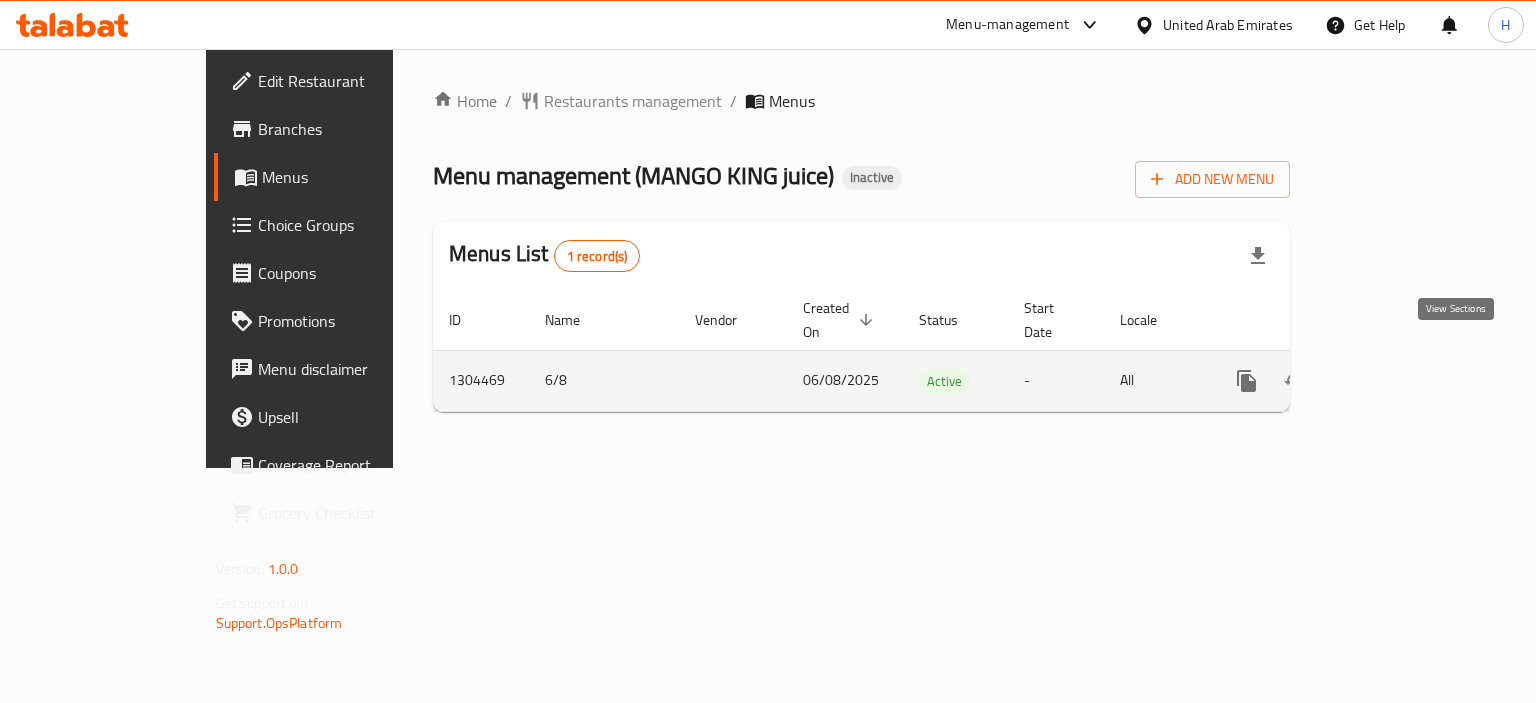 click 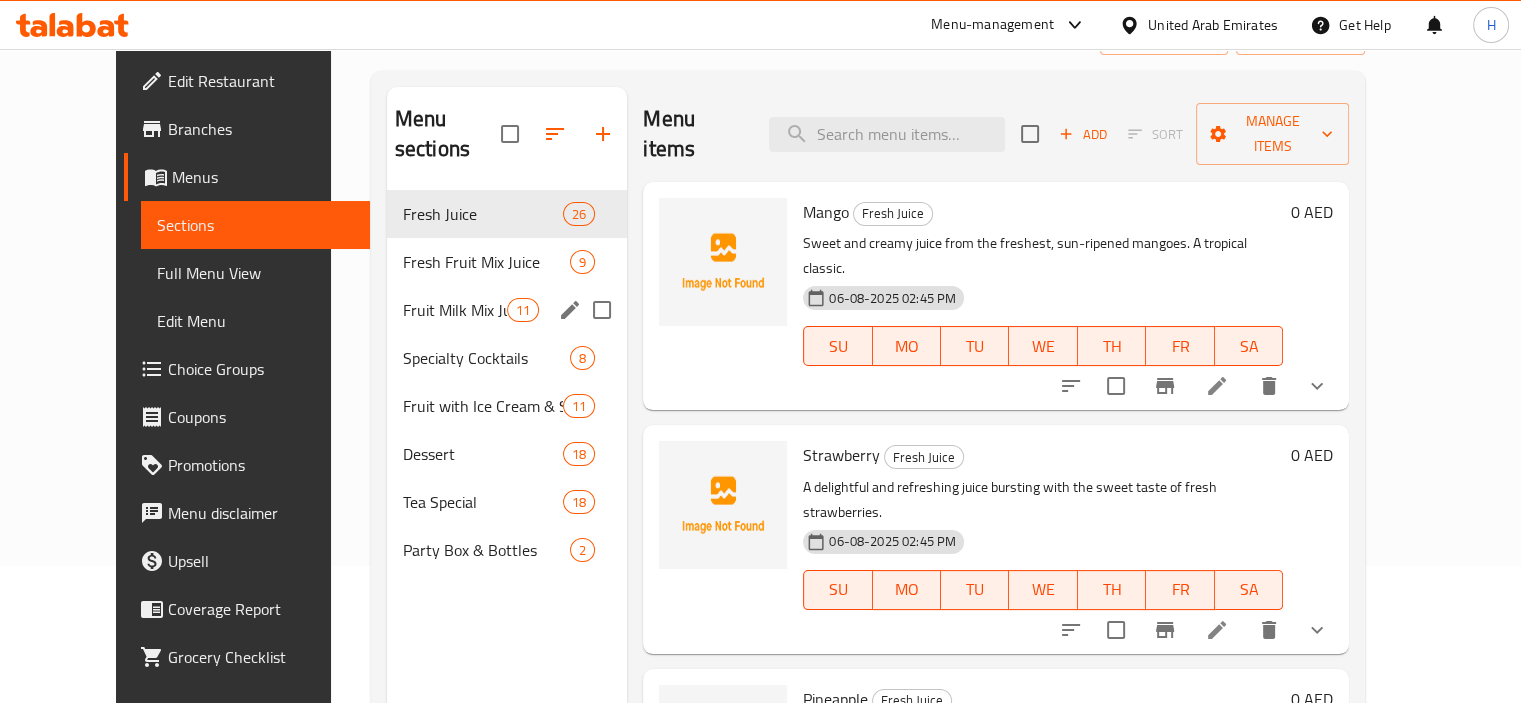 scroll, scrollTop: 280, scrollLeft: 0, axis: vertical 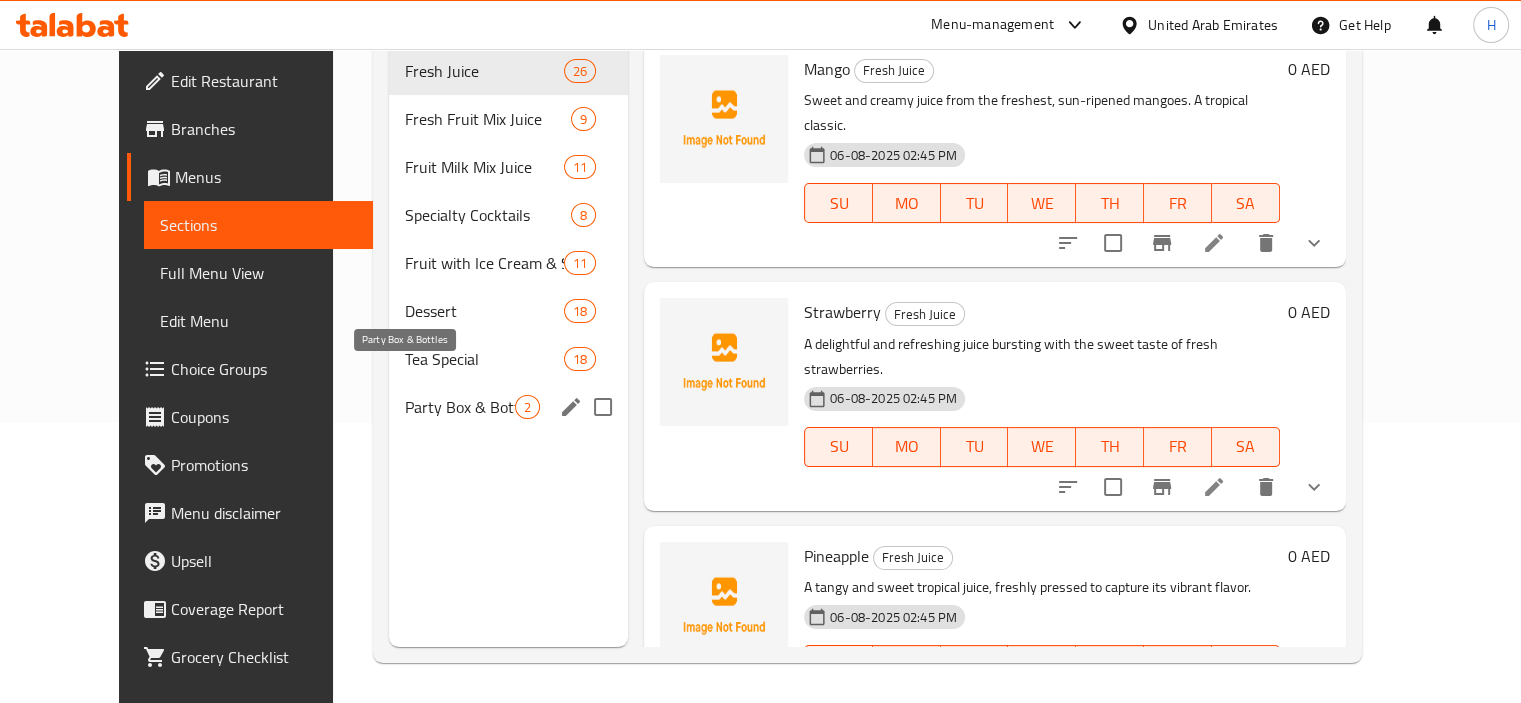 click on "Party Box & Bottles" at bounding box center (460, 407) 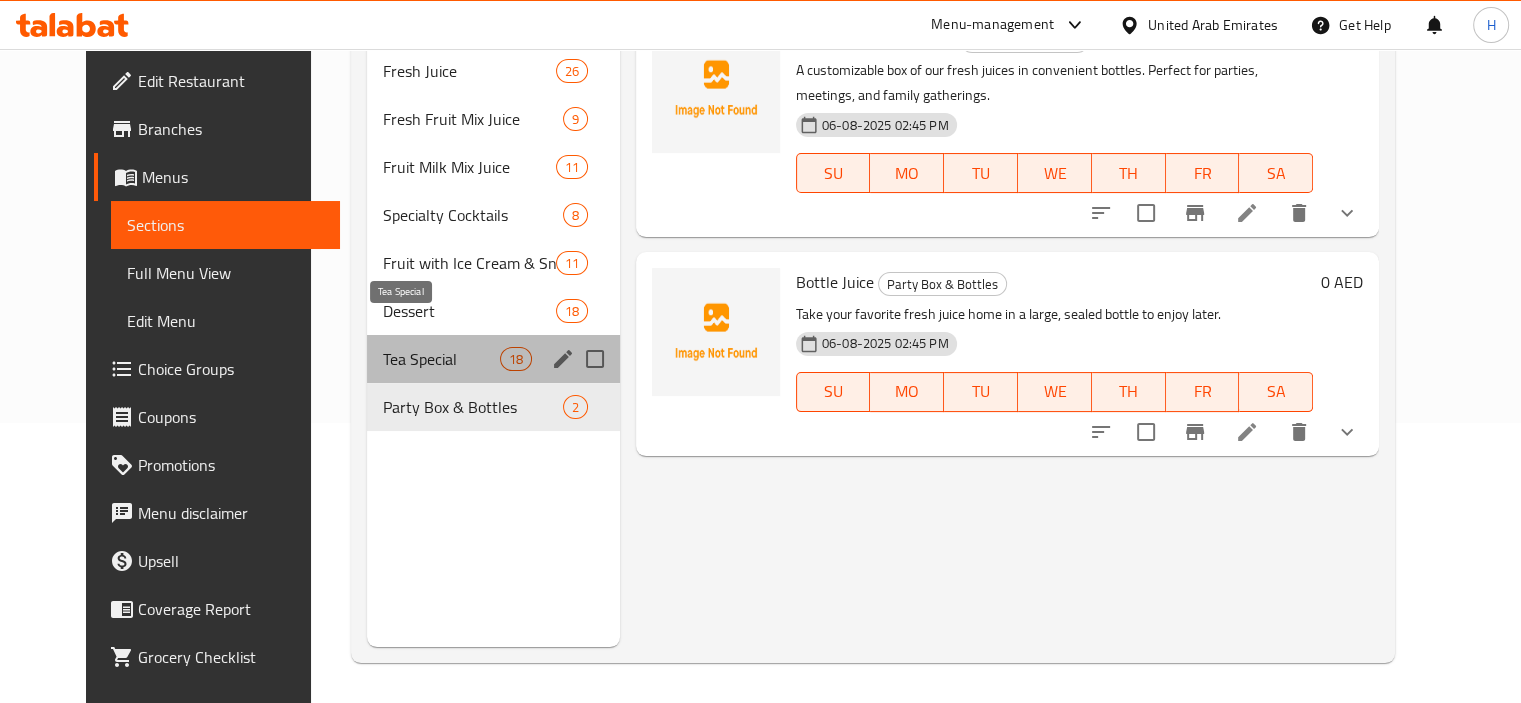 click on "Tea Special" at bounding box center (441, 359) 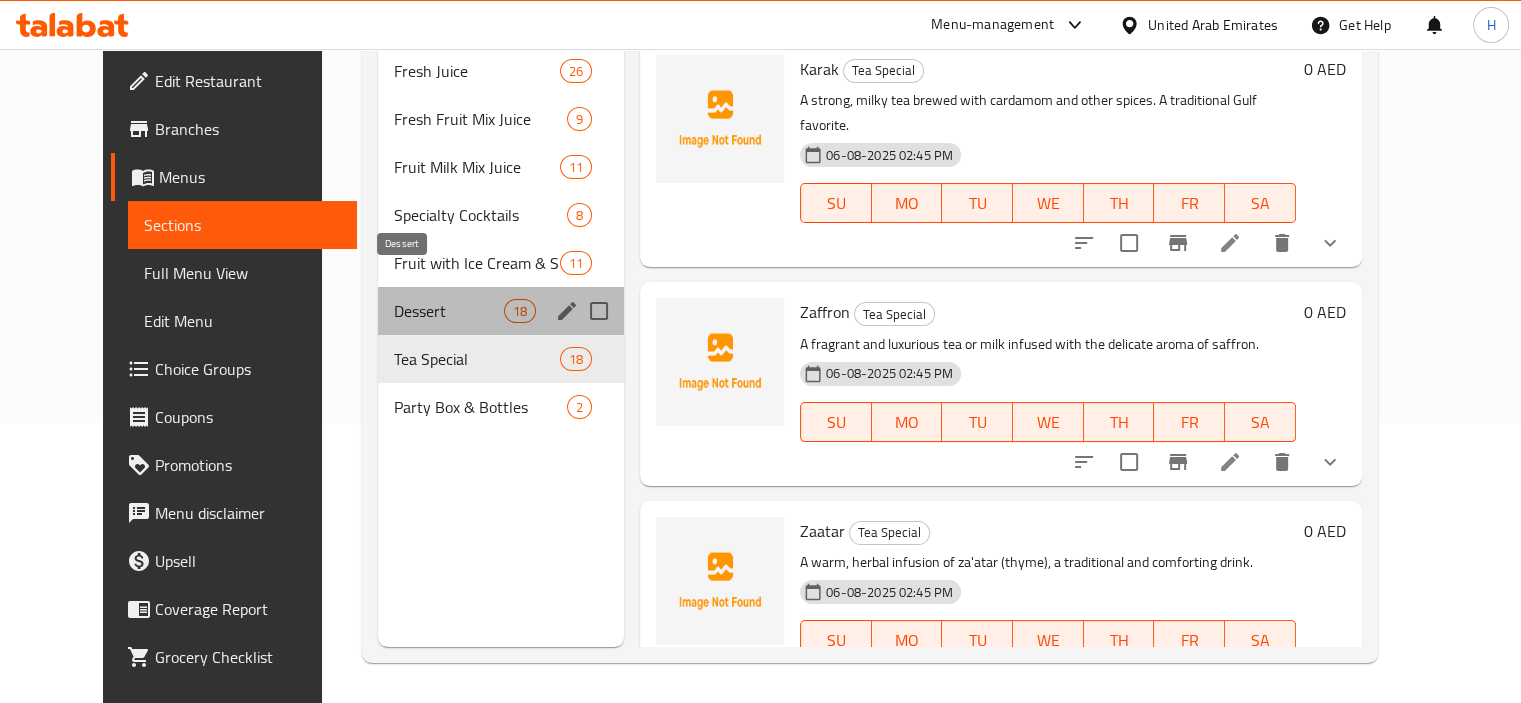 click on "Dessert" at bounding box center [449, 311] 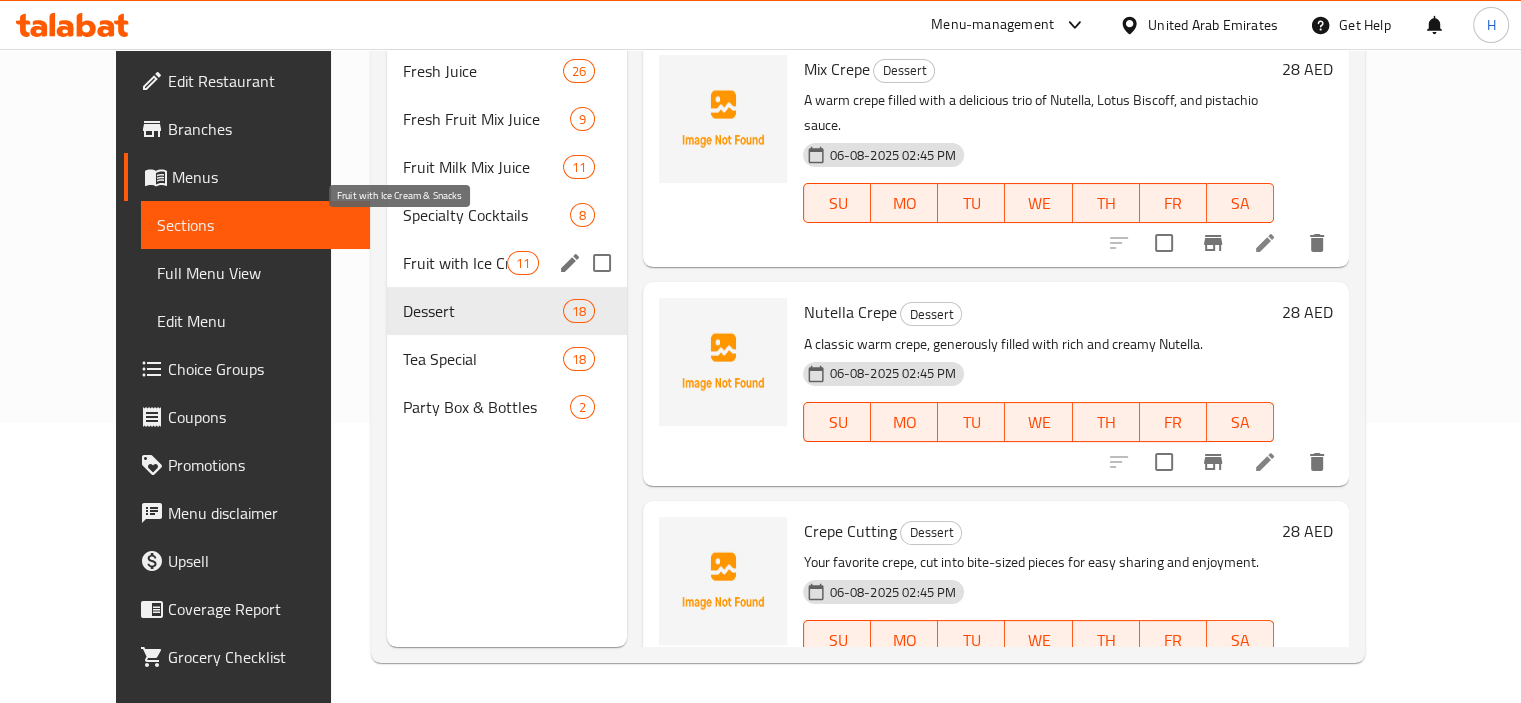 click on "Fruit with Ice Cream & Snacks" at bounding box center (455, 263) 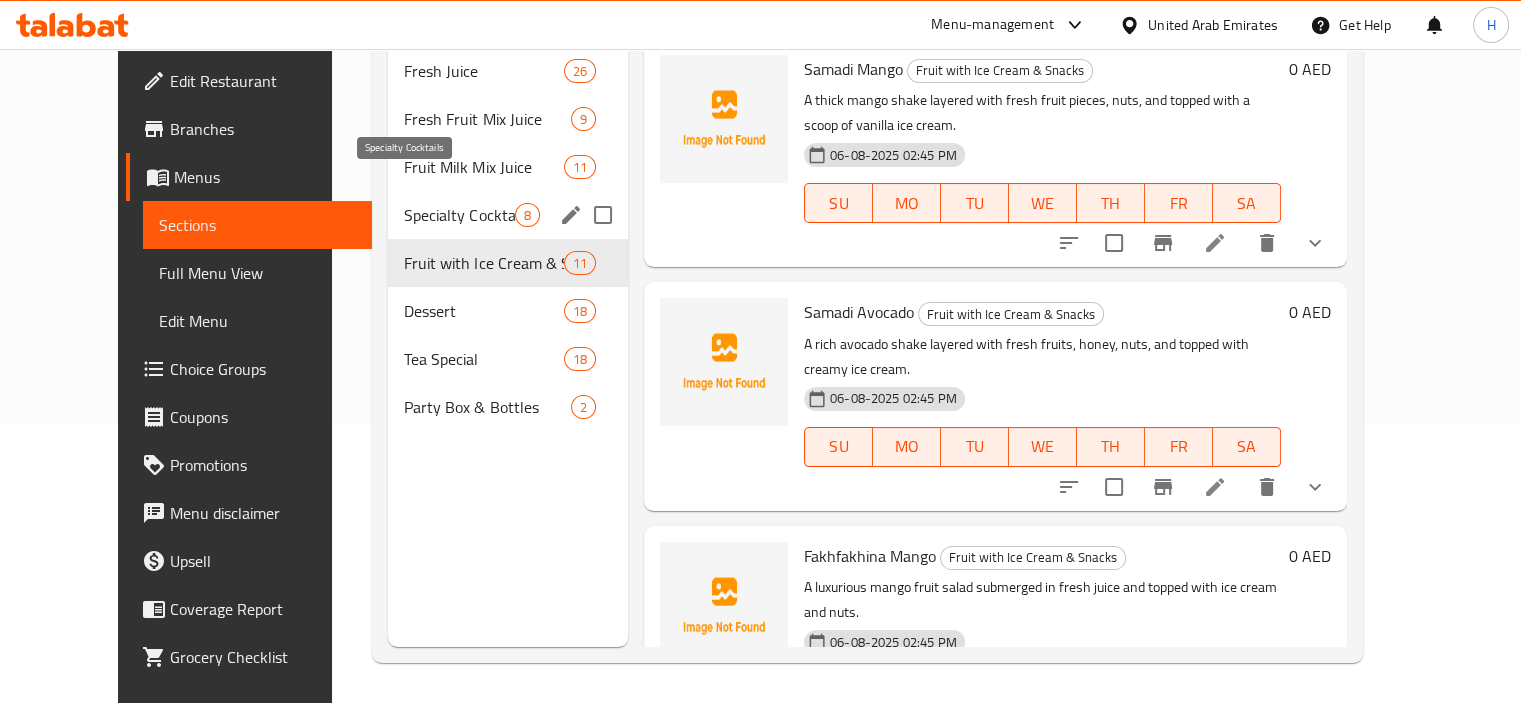 click on "Specialty Cocktails" at bounding box center (459, 215) 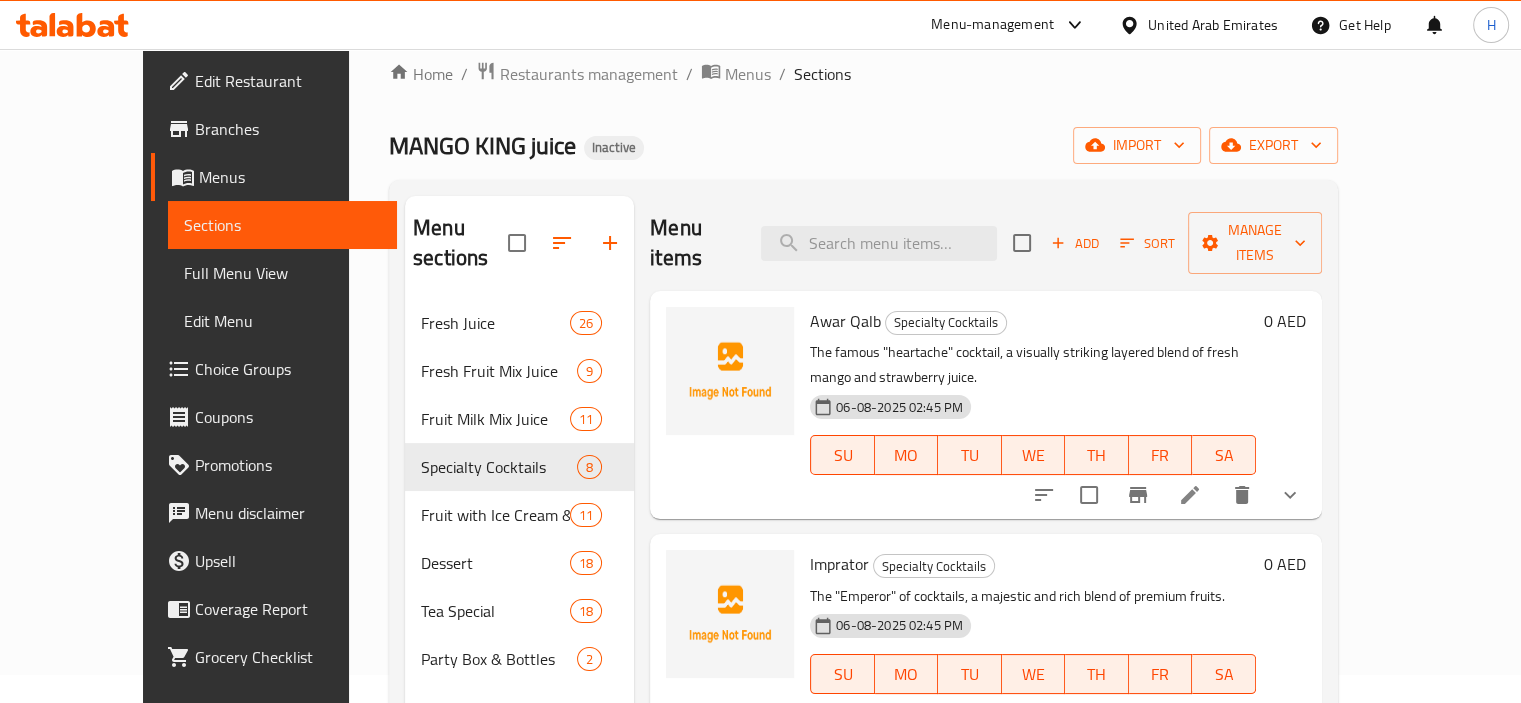 scroll, scrollTop: 0, scrollLeft: 0, axis: both 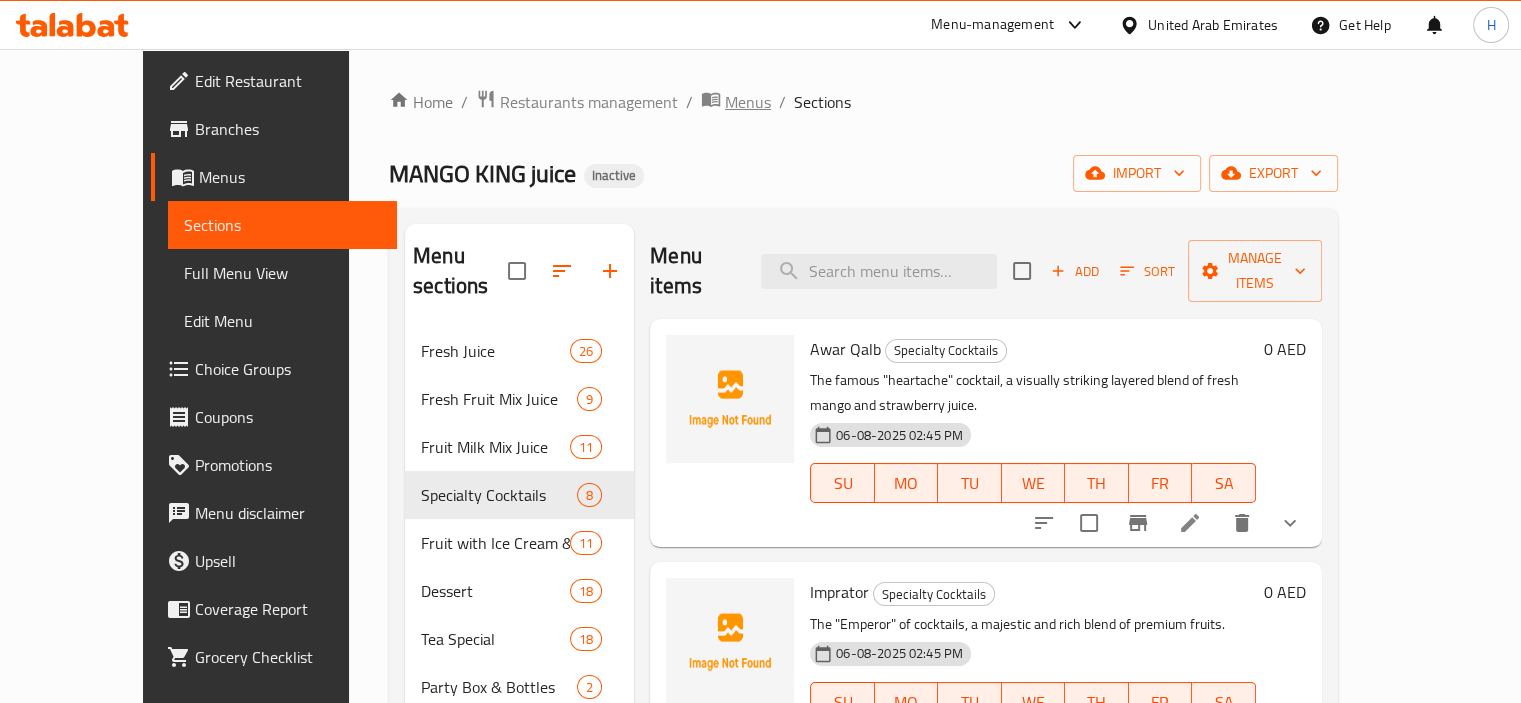 click on "Menus" at bounding box center [748, 102] 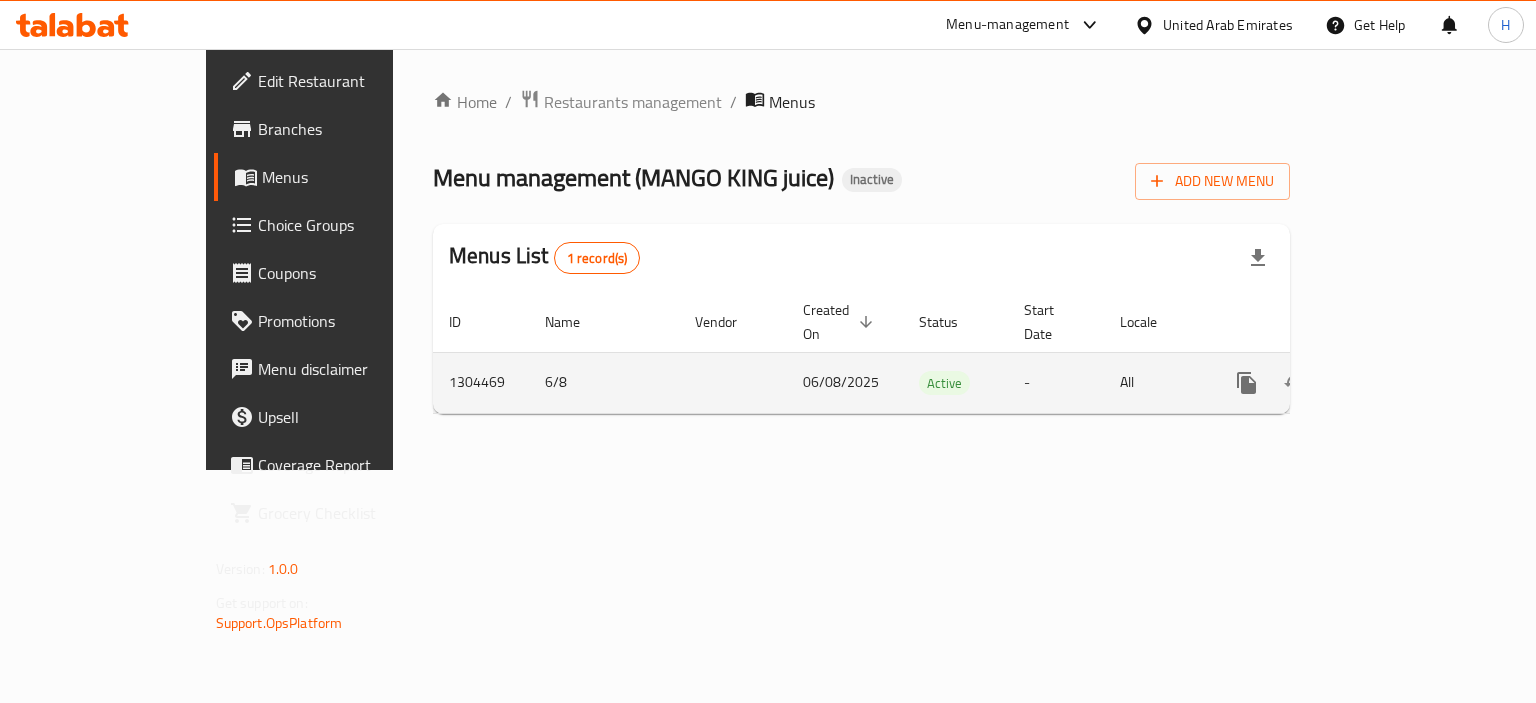click on "6/8" at bounding box center [604, 382] 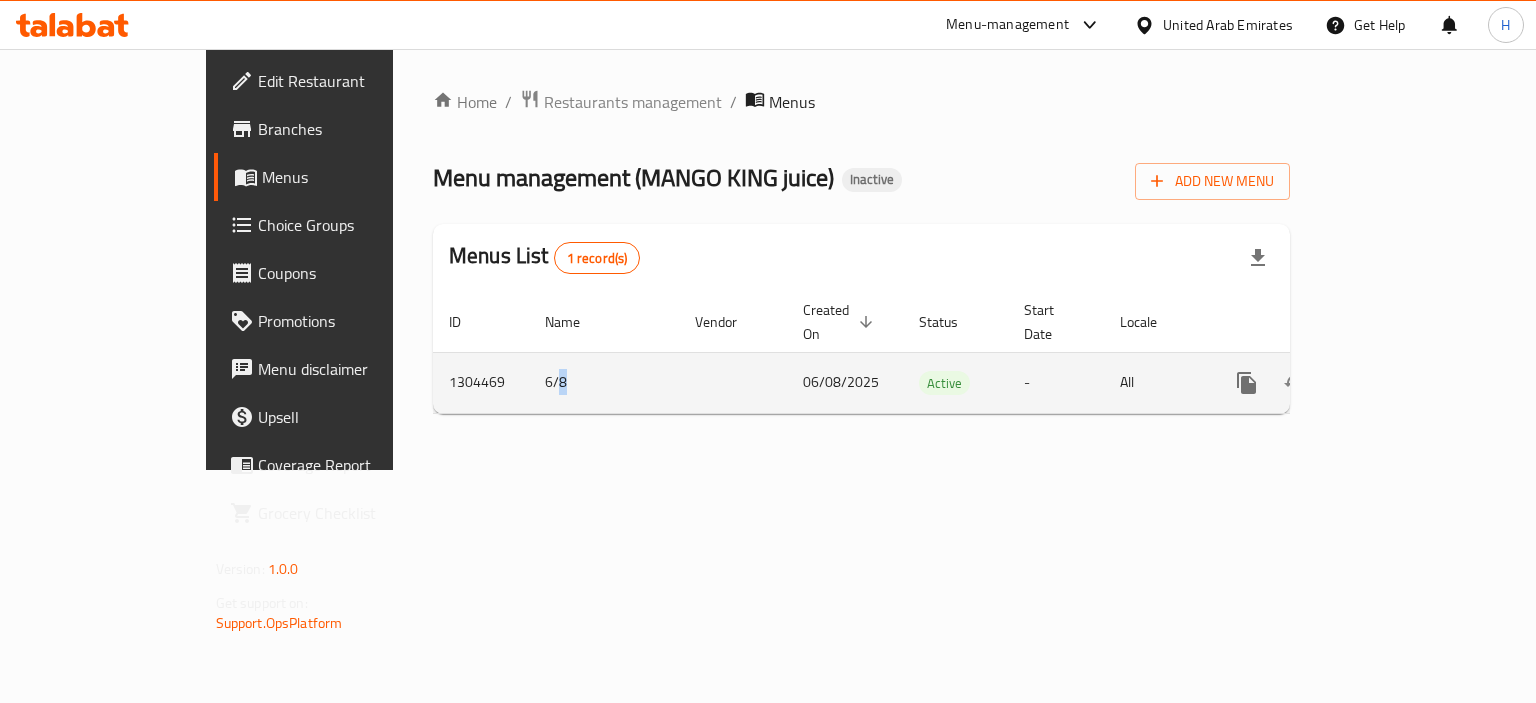 click on "6/8" at bounding box center (604, 382) 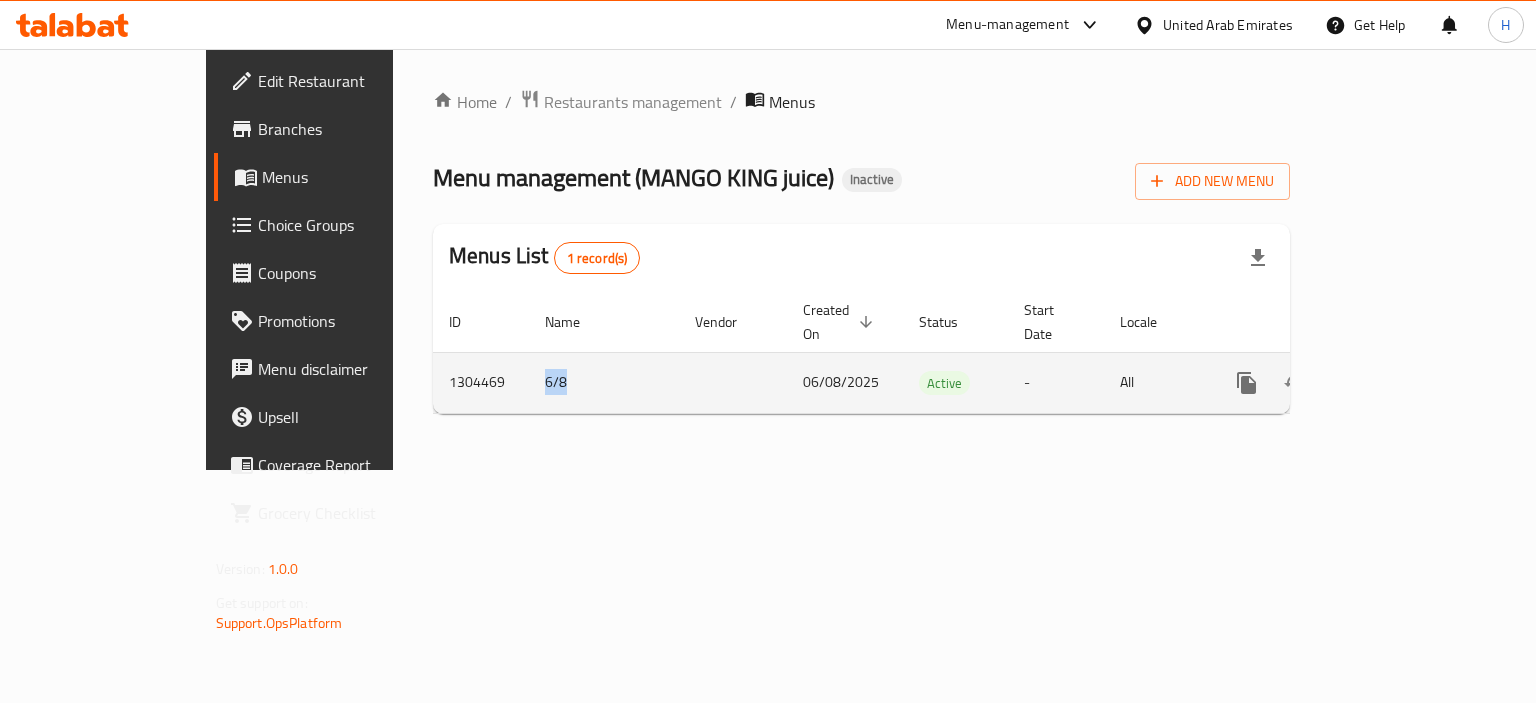 click on "6/8" at bounding box center (604, 382) 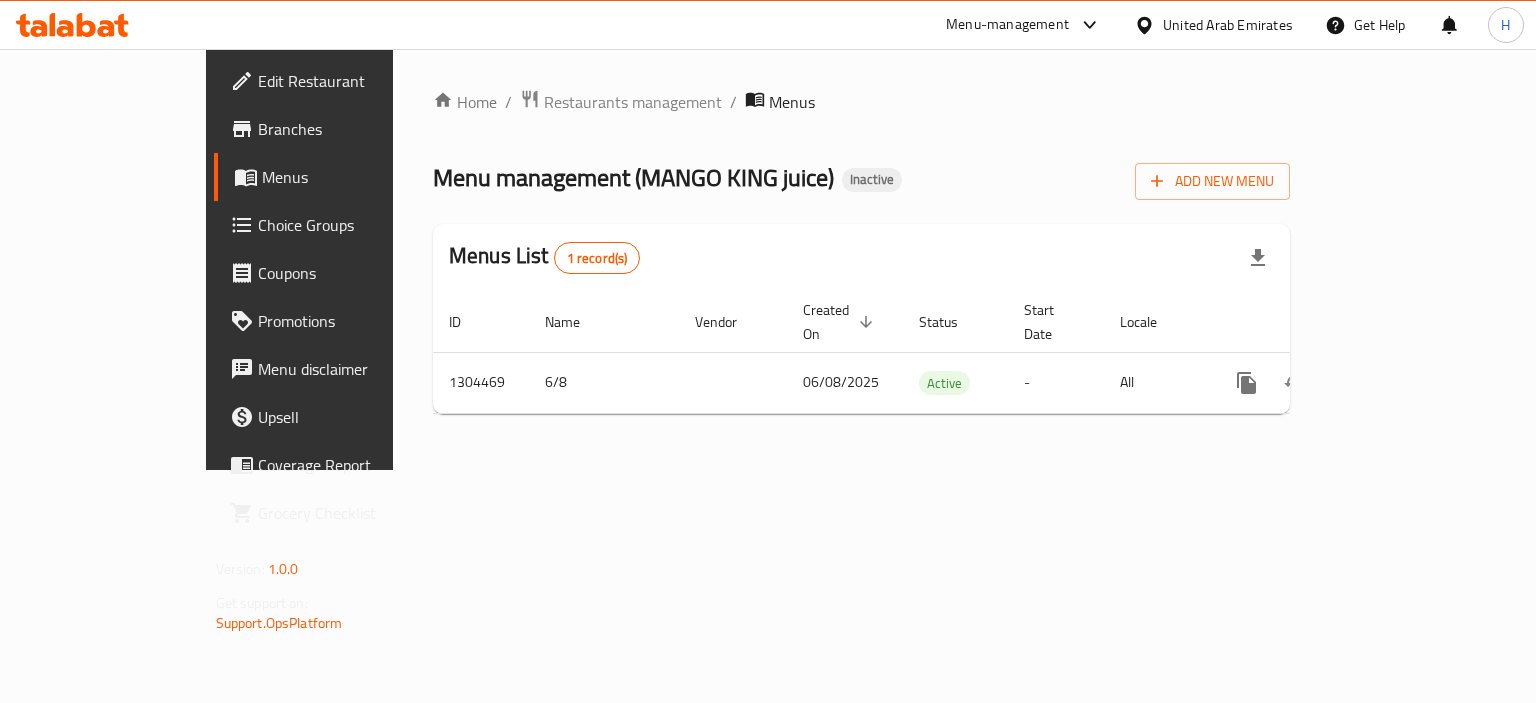 click on "Home / Restaurants management / Menus Menu management ( MANGO KING juice )  Inactive Add New Menu Menus List   1 record(s) ID Name Vendor Created On sorted descending Status Start Date Locale Actions 1304469 6/8 06/08/2025 Active - All" at bounding box center (861, 259) 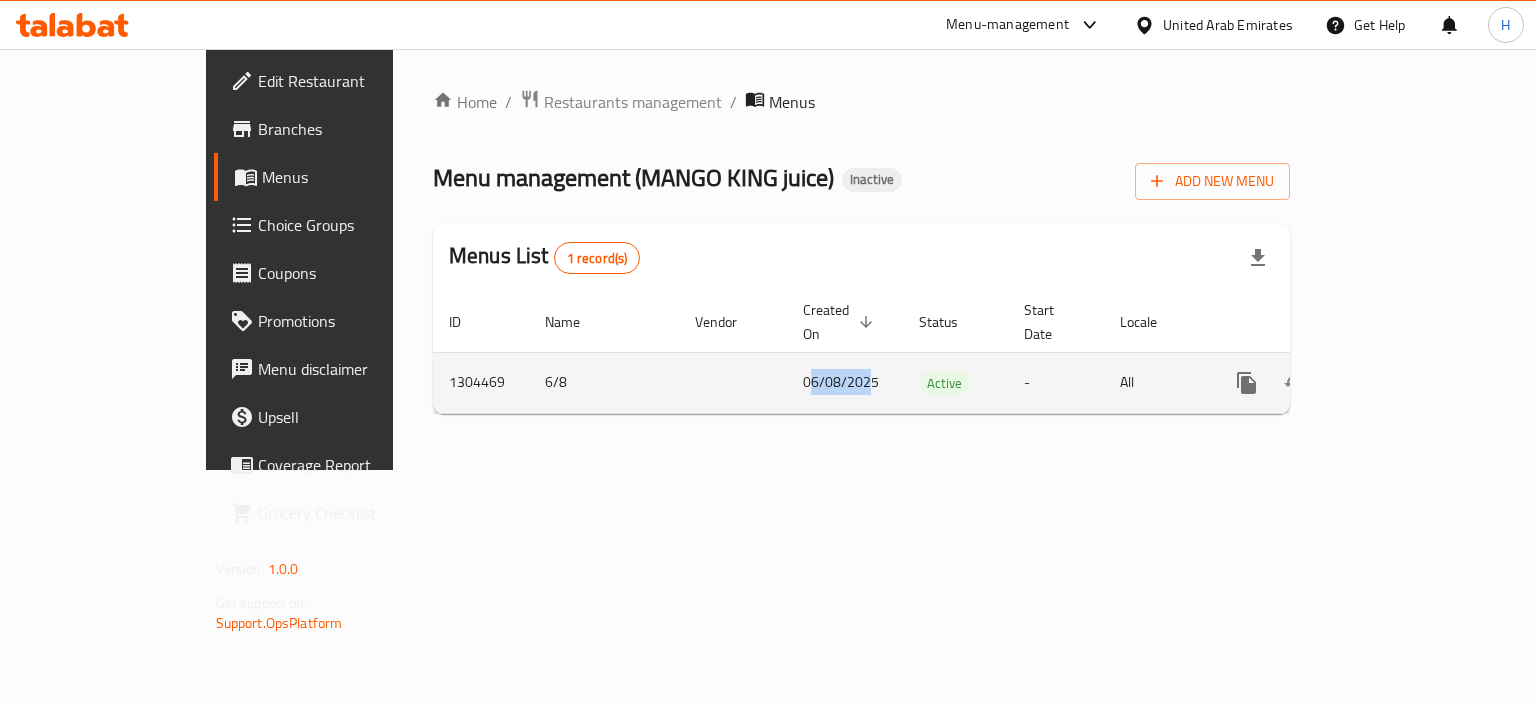 drag, startPoint x: 673, startPoint y: 363, endPoint x: 735, endPoint y: 379, distance: 64.03124 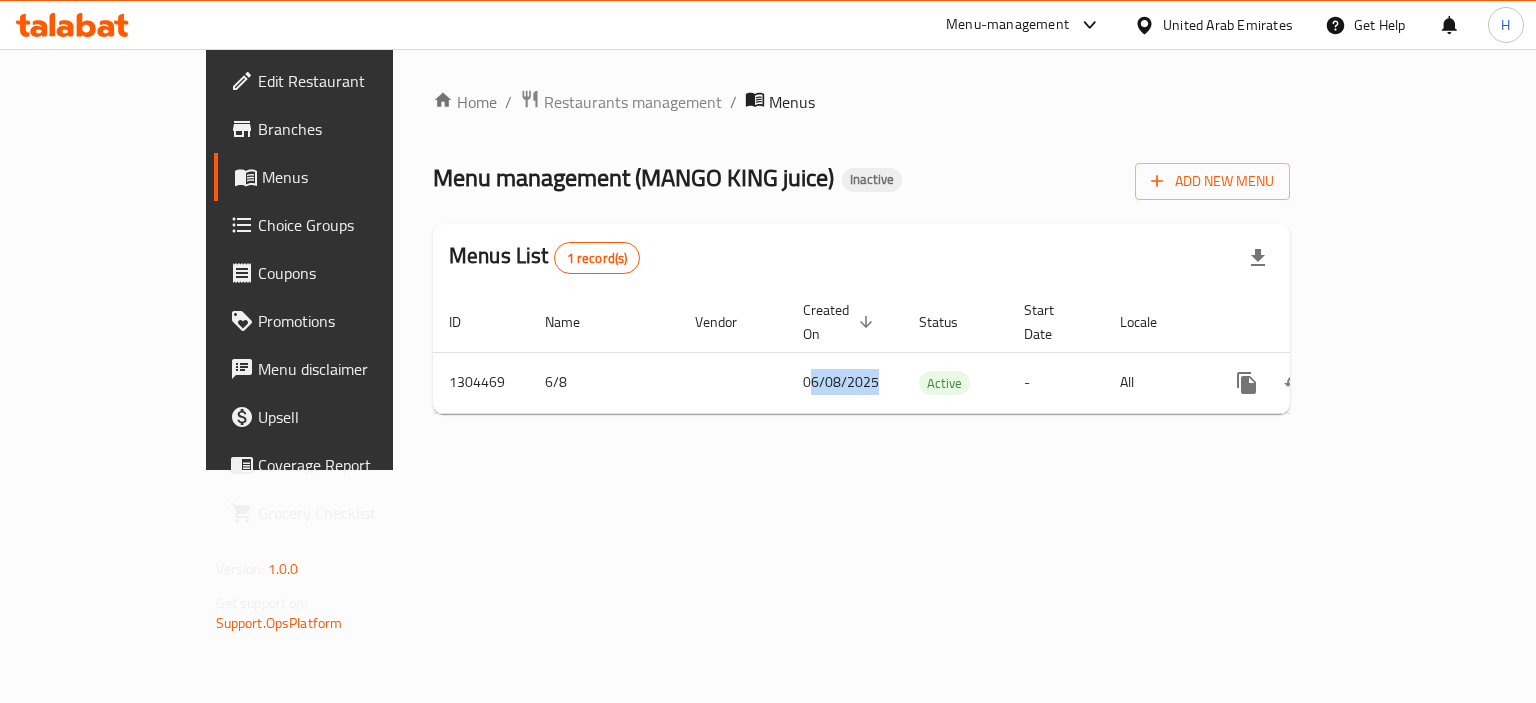 click on "Home / Restaurants management / Menus Menu management ( MANGO KING juice )  Inactive Add New Menu Menus List   1 record(s) ID Name Vendor Created On sorted descending Status Start Date Locale Actions 1304469 6/8 06/08/2025 Active - All" at bounding box center [861, 259] 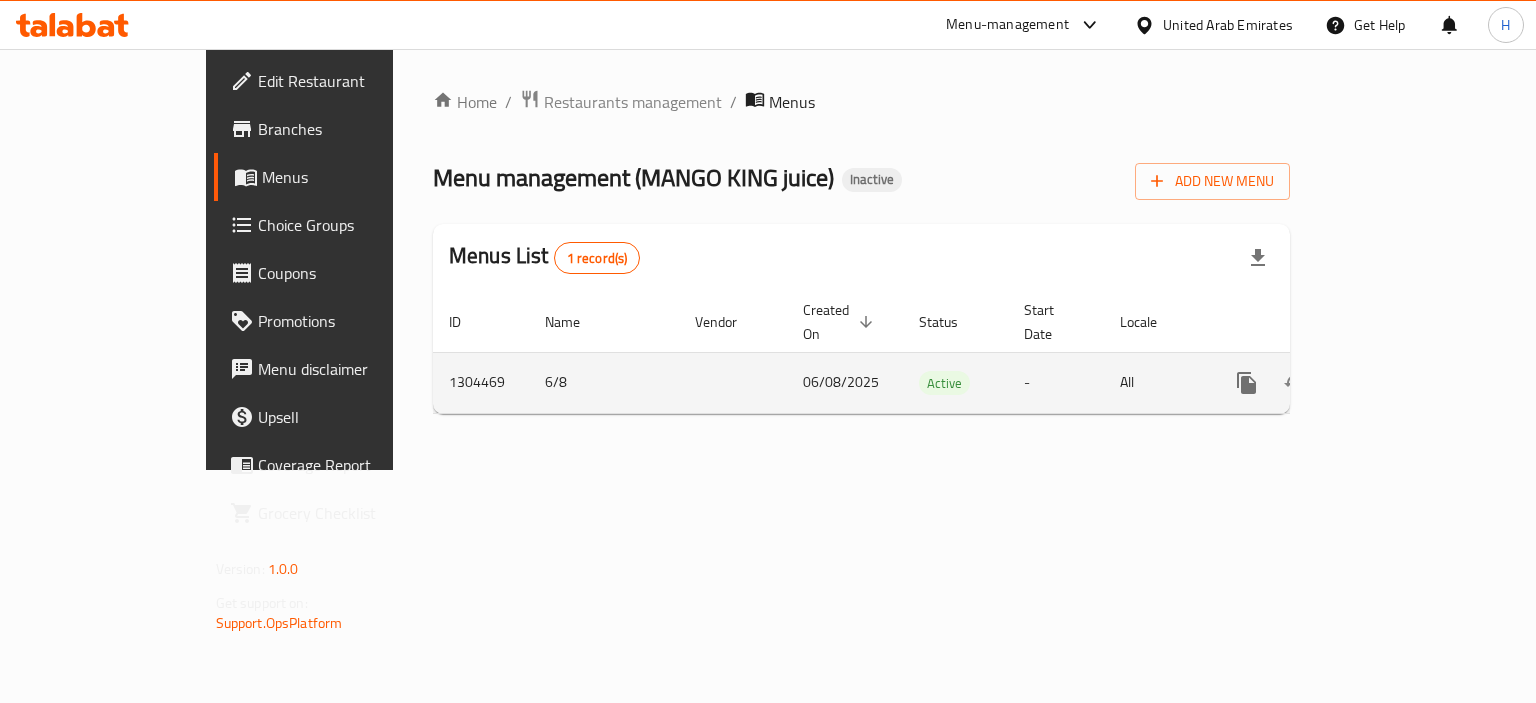 click on "06/08/2025" at bounding box center [841, 382] 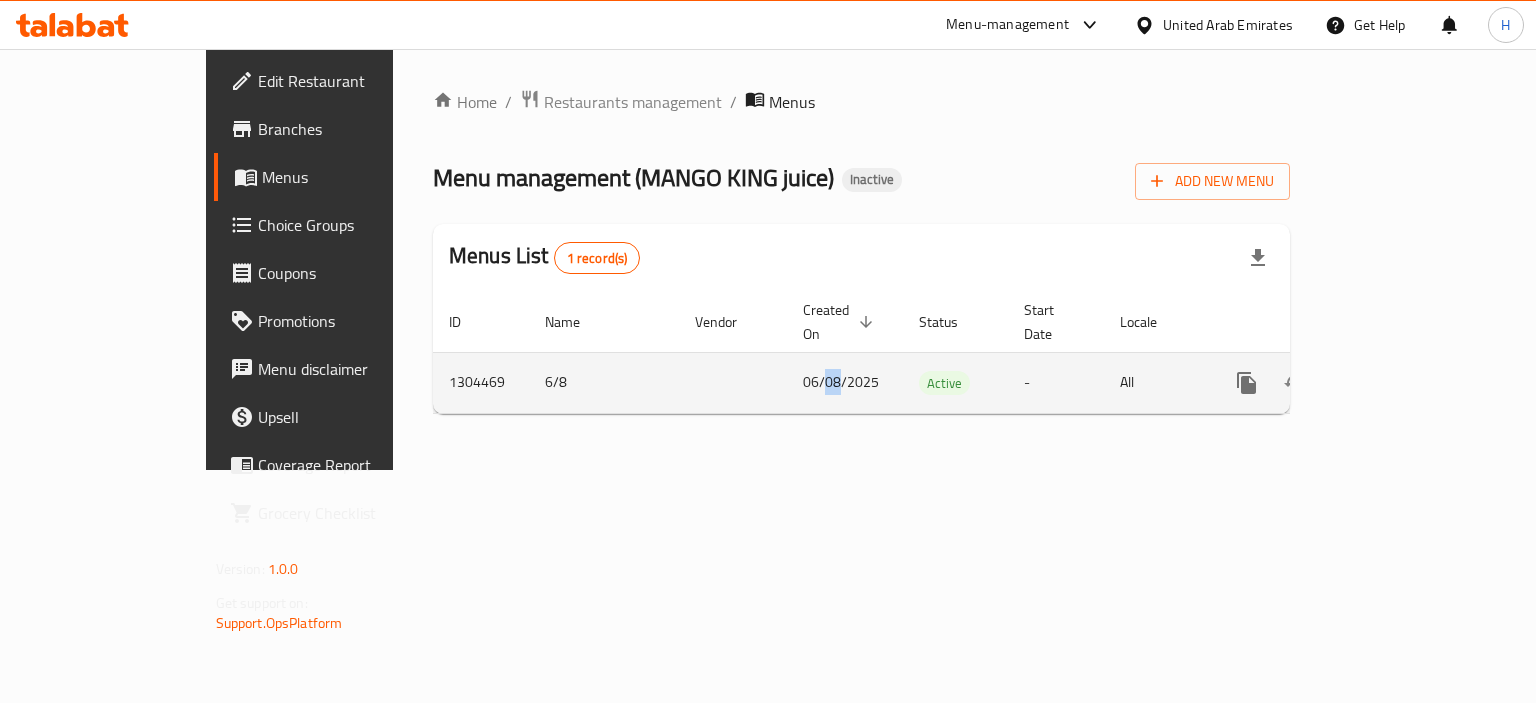 click on "06/08/2025" at bounding box center (841, 382) 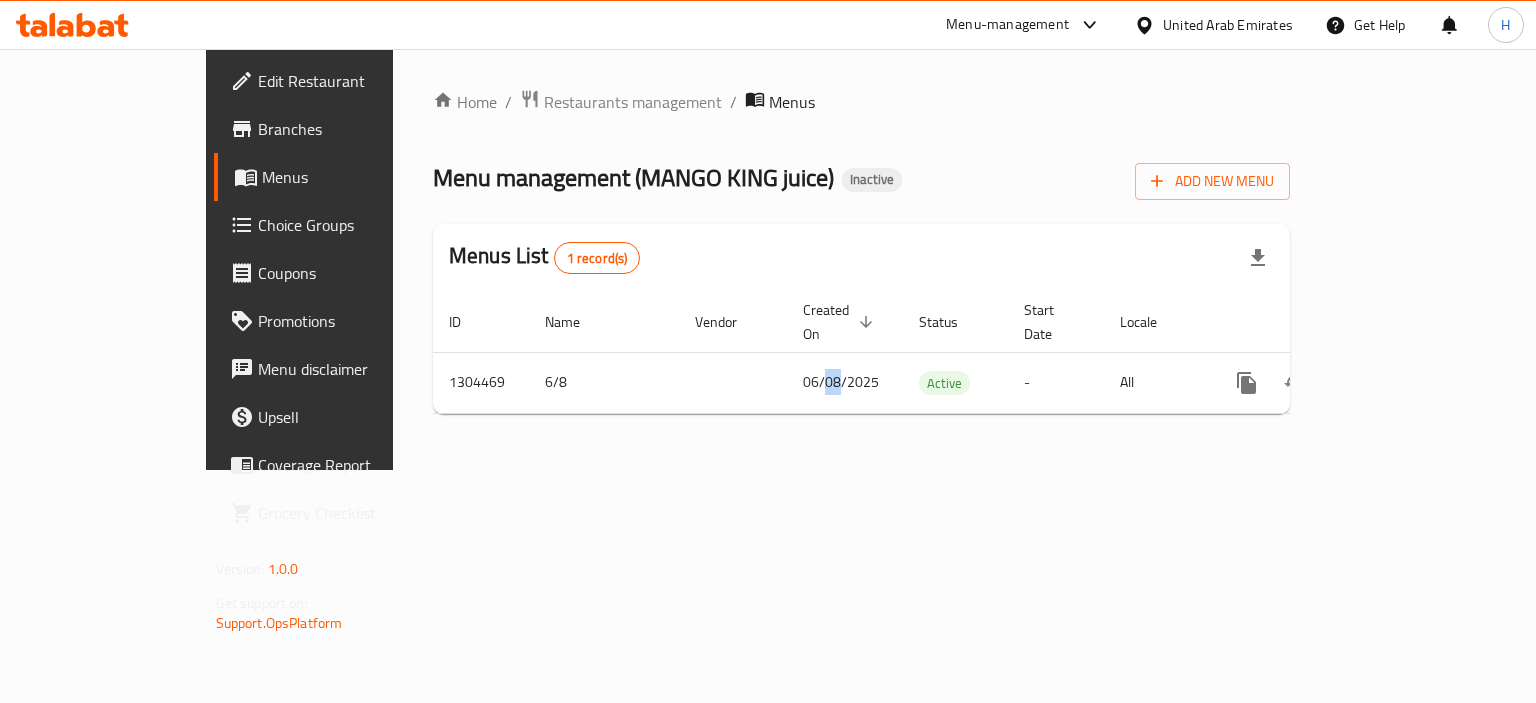 click on "Home / Restaurants management / Menus Menu management ( MANGO KING juice )  Inactive Add New Menu Menus List   1 record(s) ID Name Vendor Created On sorted descending Status Start Date Locale Actions 1304469 6/8 06/08/2025 Active - All" at bounding box center [861, 259] 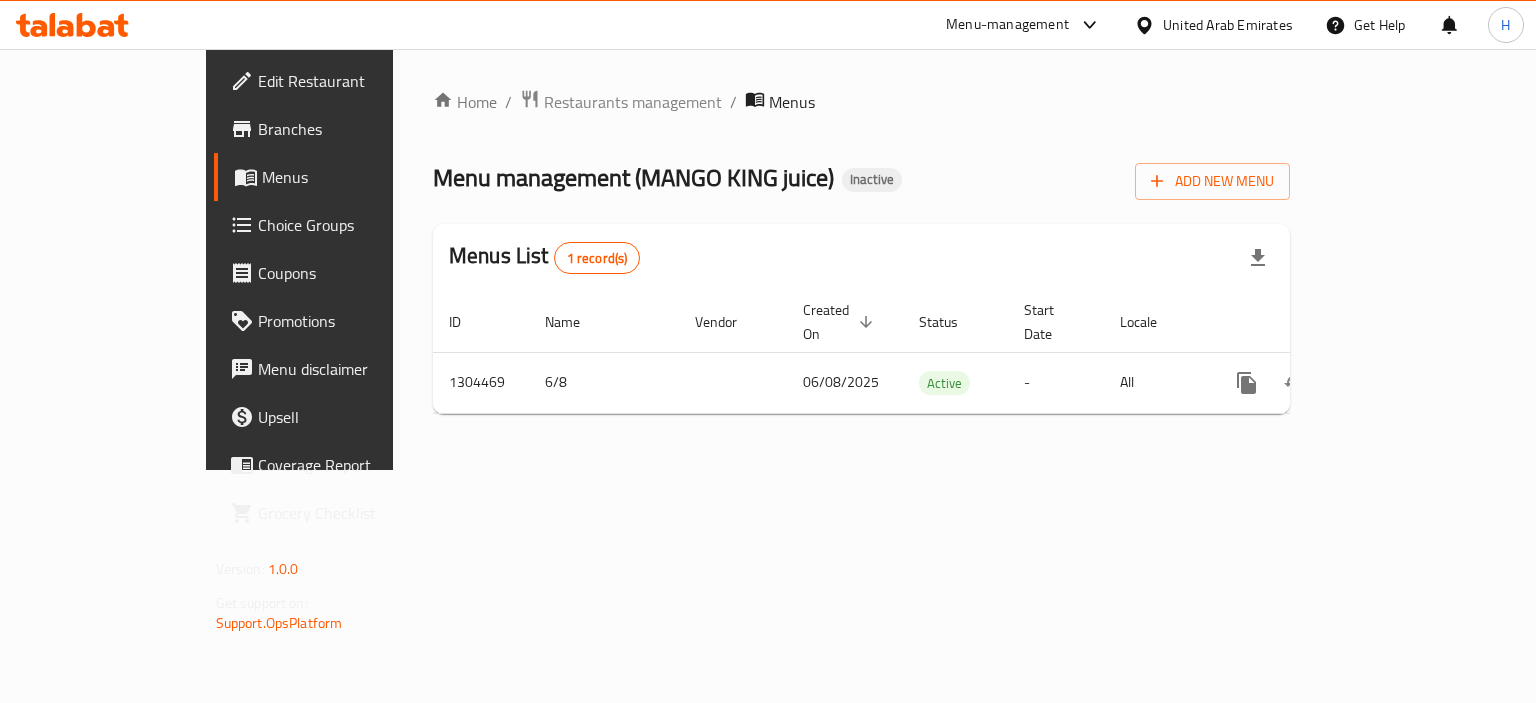 click on "Home / Restaurants management / Menus Menu management ( MANGO KING juice )  Inactive Add New Menu Menus List   1 record(s) ID Name Vendor Created On sorted descending Status Start Date Locale Actions 1304469 6/8 06/08/2025 Active - All" at bounding box center (861, 259) 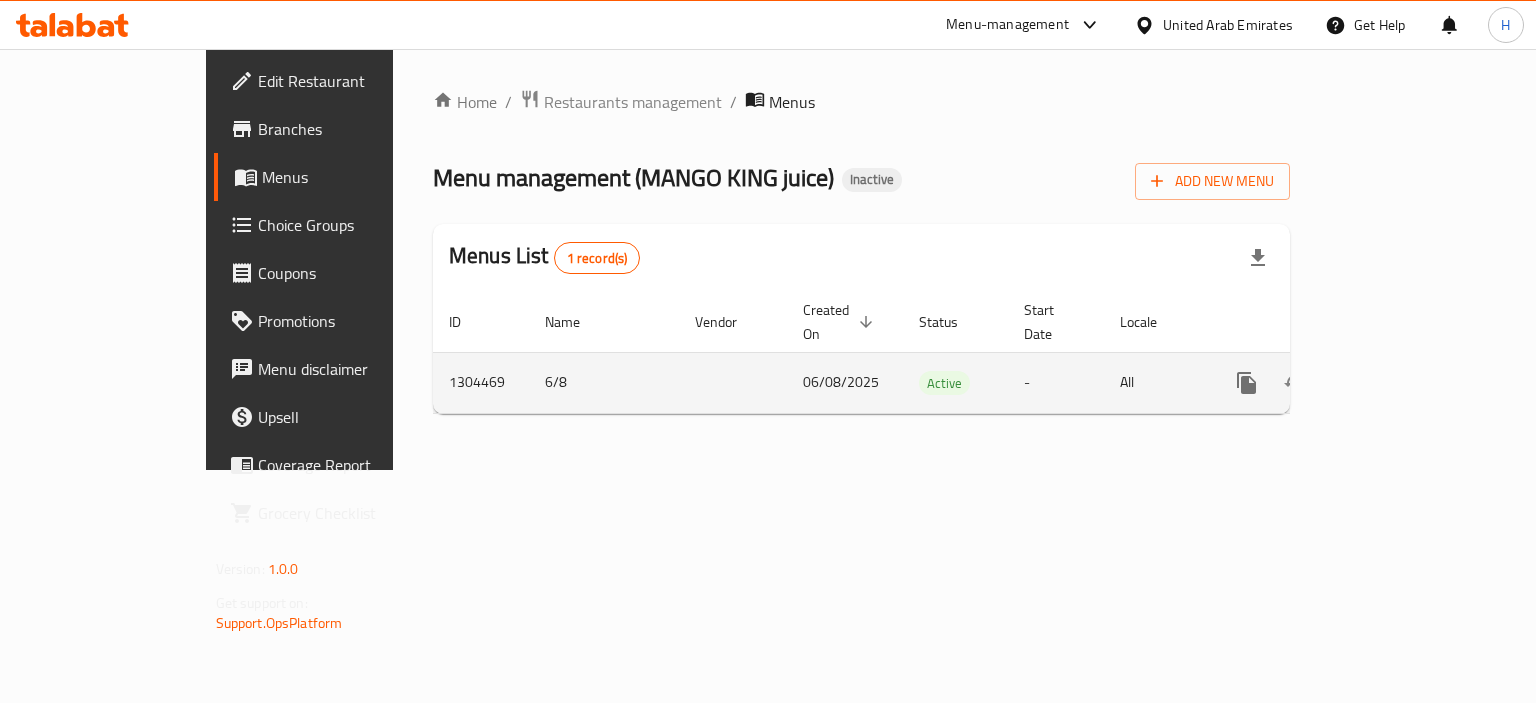 click 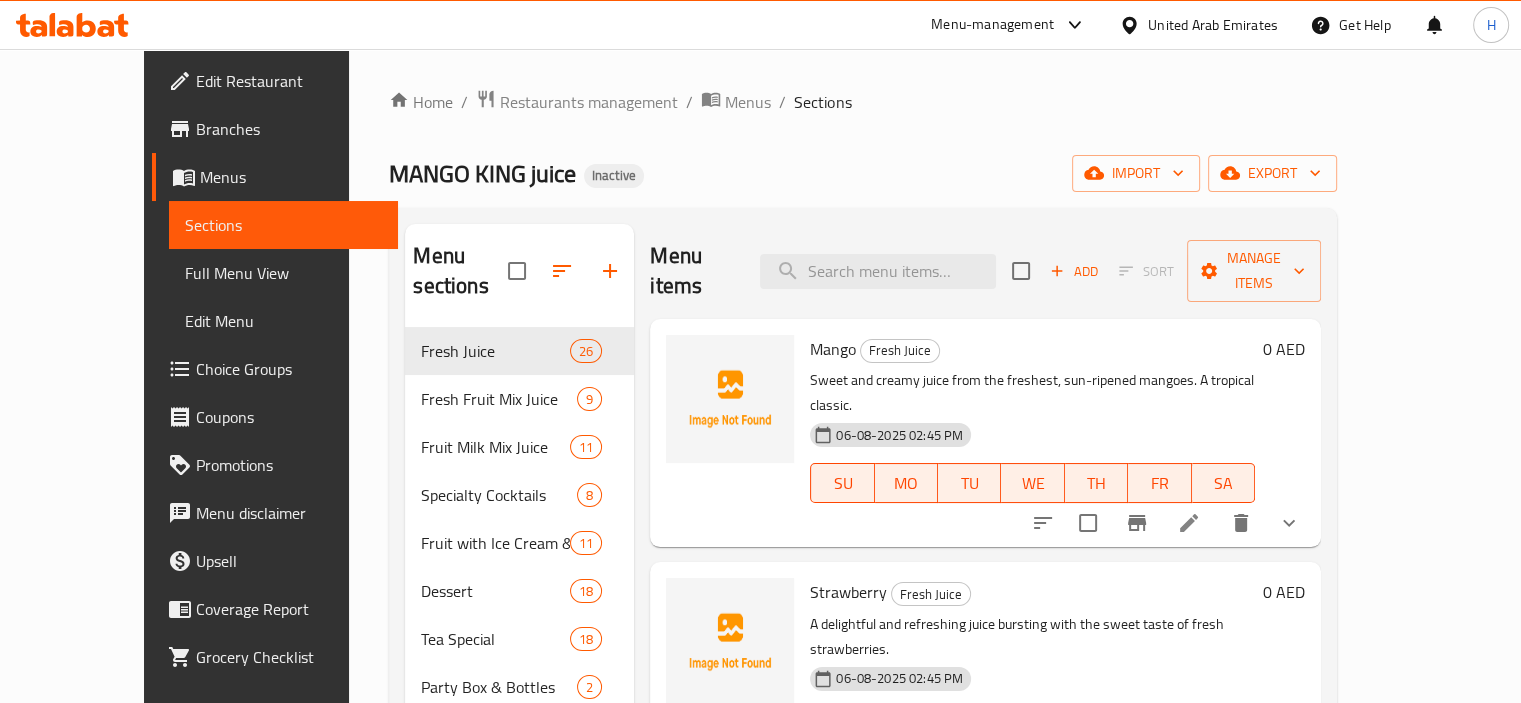 click at bounding box center (1289, 523) 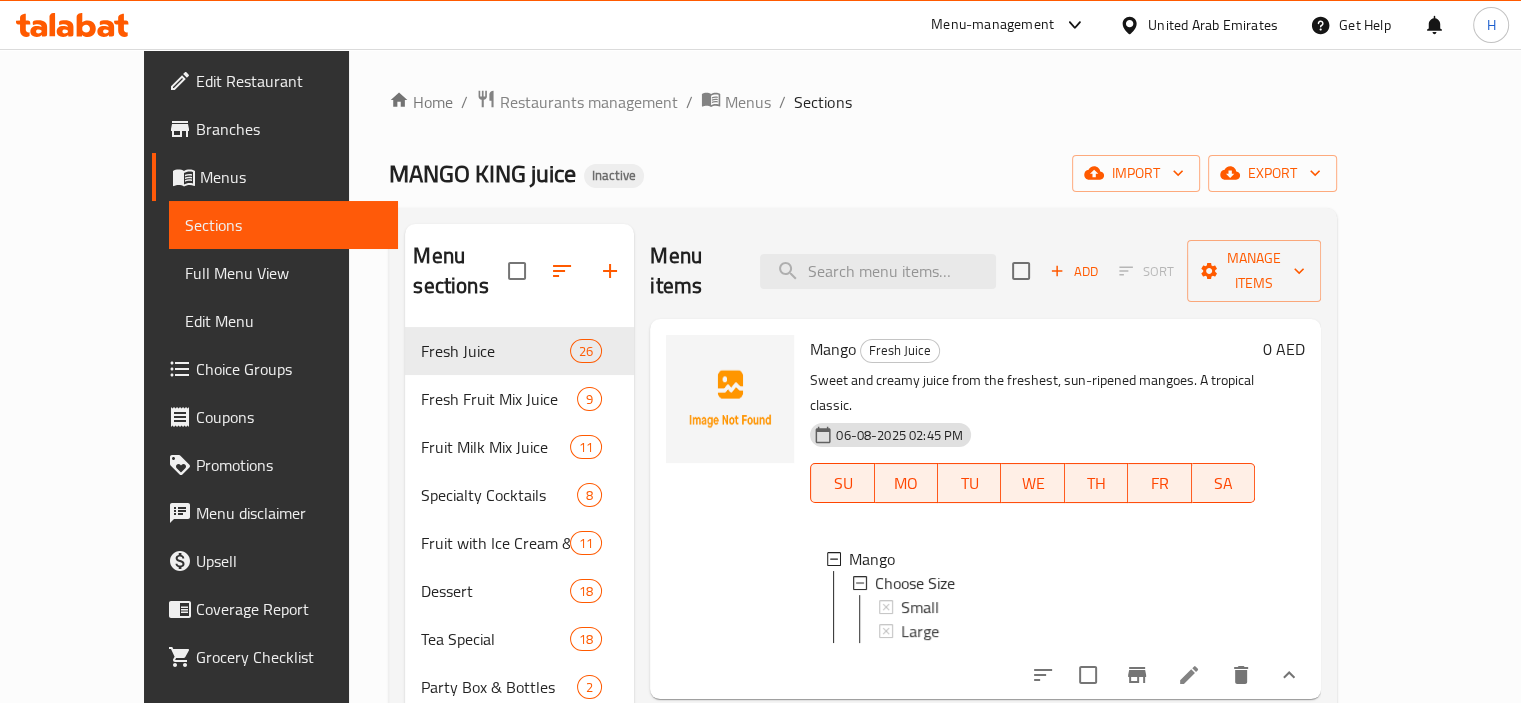 scroll, scrollTop: 100, scrollLeft: 0, axis: vertical 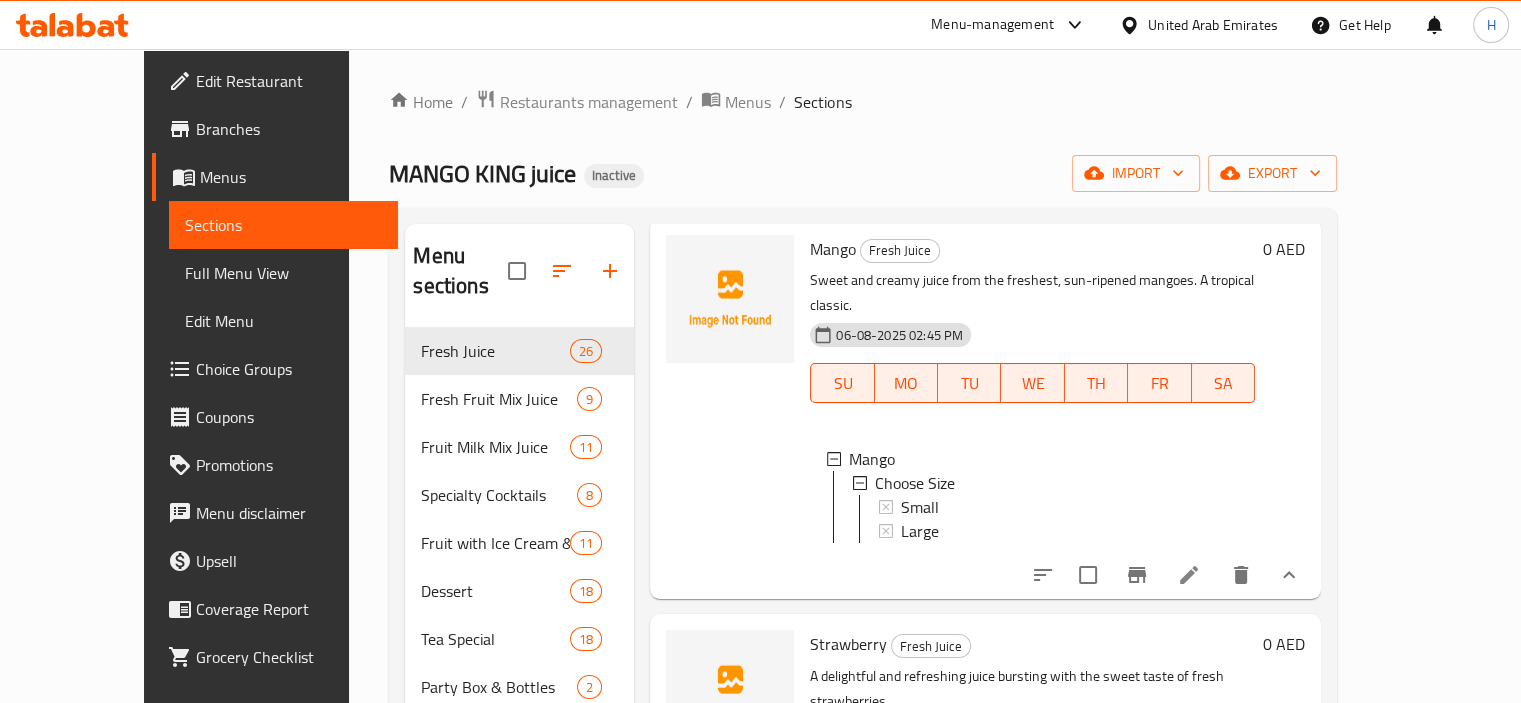 click at bounding box center (1289, 575) 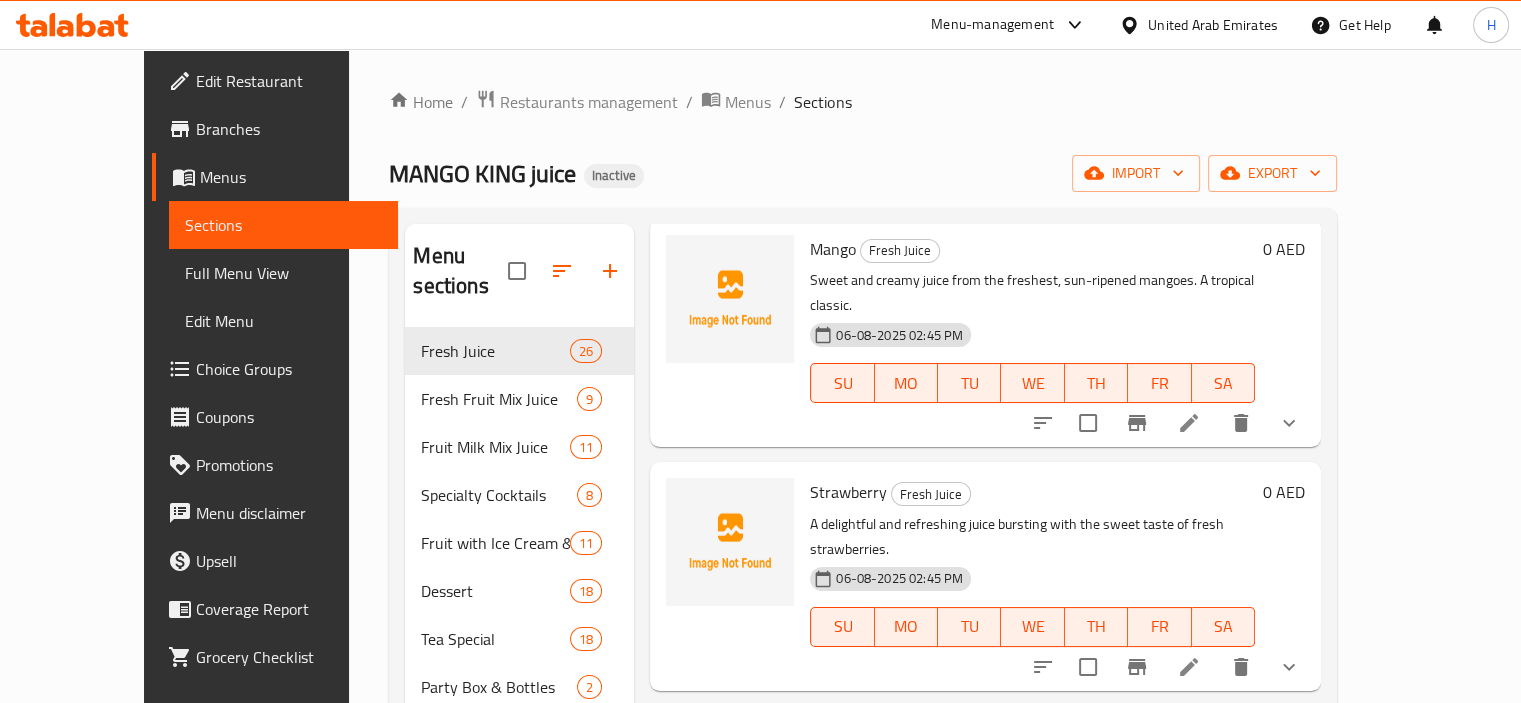 click on "Full Menu View" at bounding box center [283, 273] 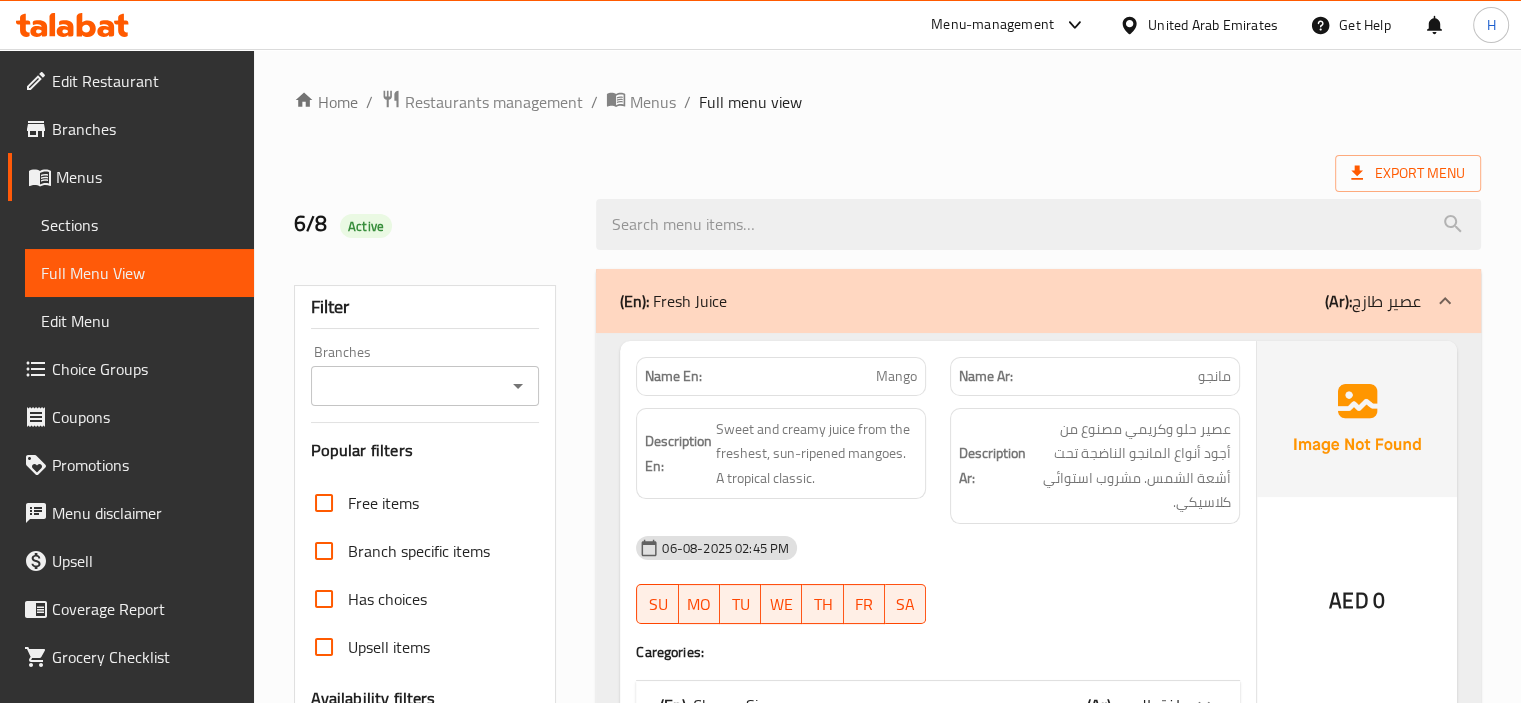 scroll, scrollTop: 100, scrollLeft: 0, axis: vertical 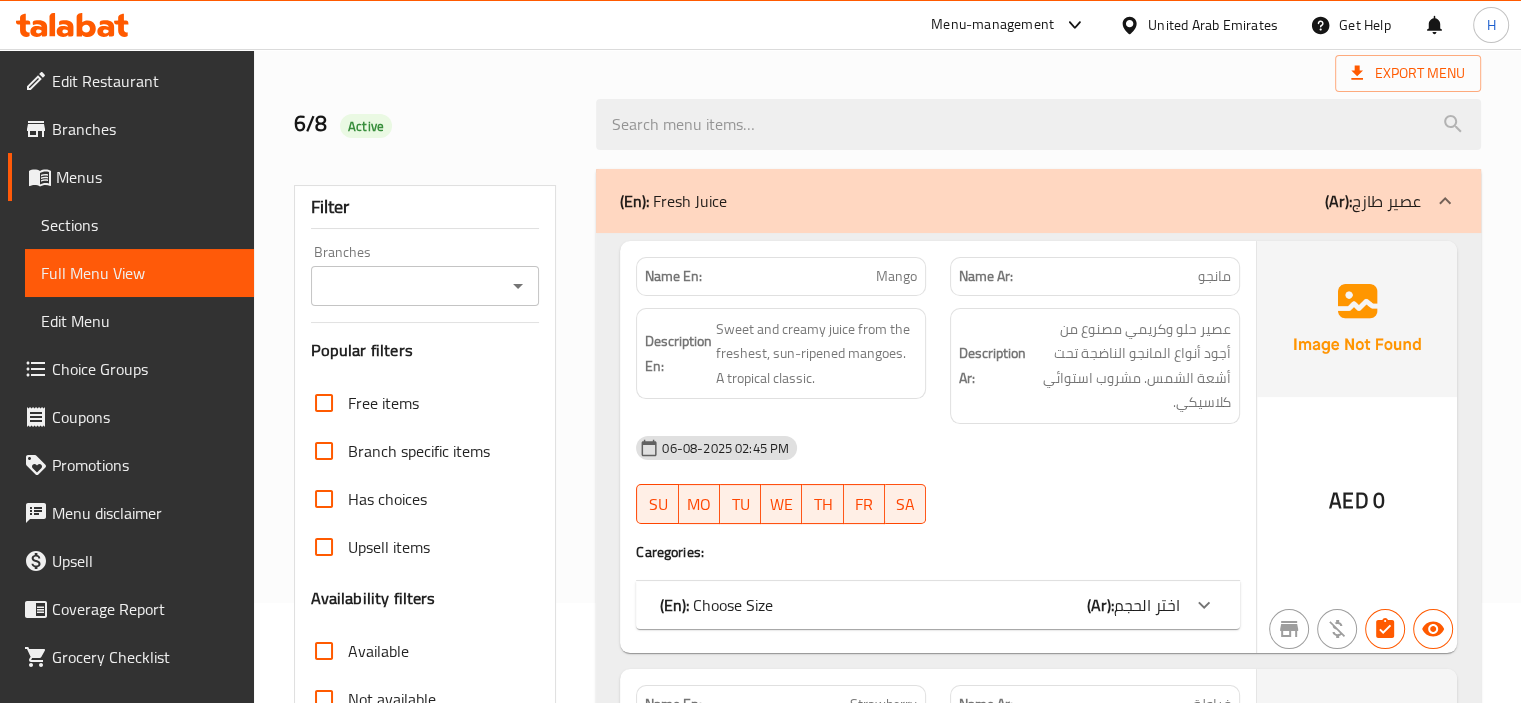 type 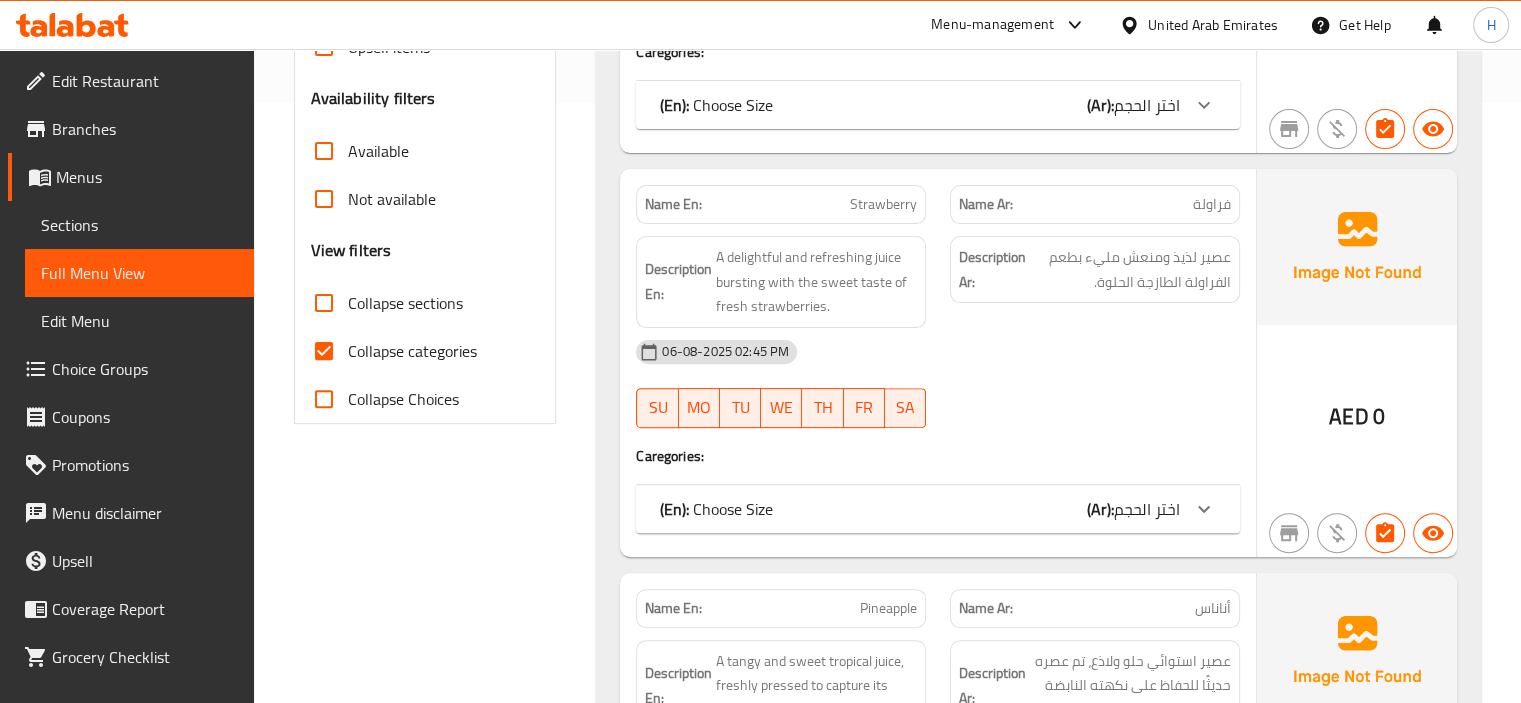 scroll, scrollTop: 101, scrollLeft: 0, axis: vertical 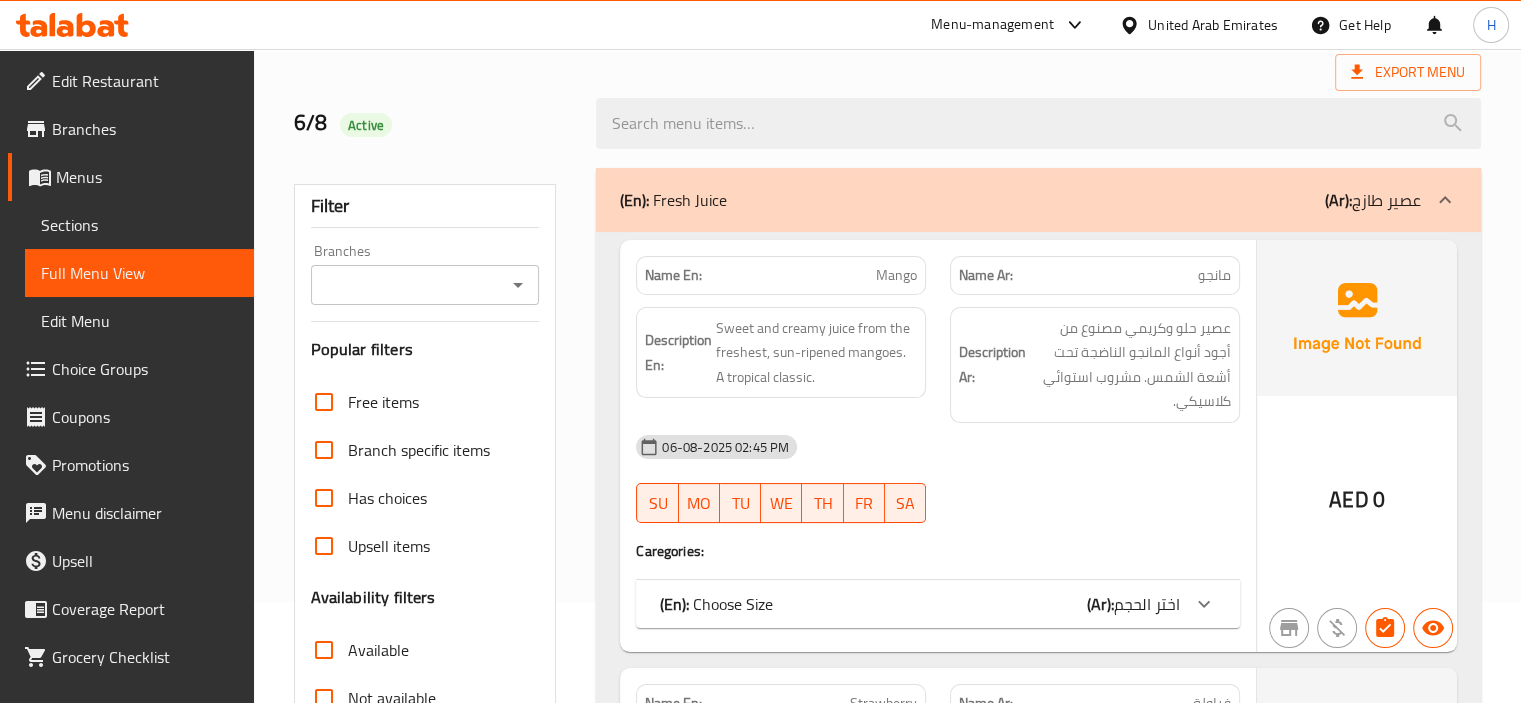 click on "Description Ar: عصير حلو وكريمي مصنوع من أجود أنواع المانجو الناضجة تحت أشعة الشمس. مشروب استوائي كلاسيكي." at bounding box center (1095, 365) 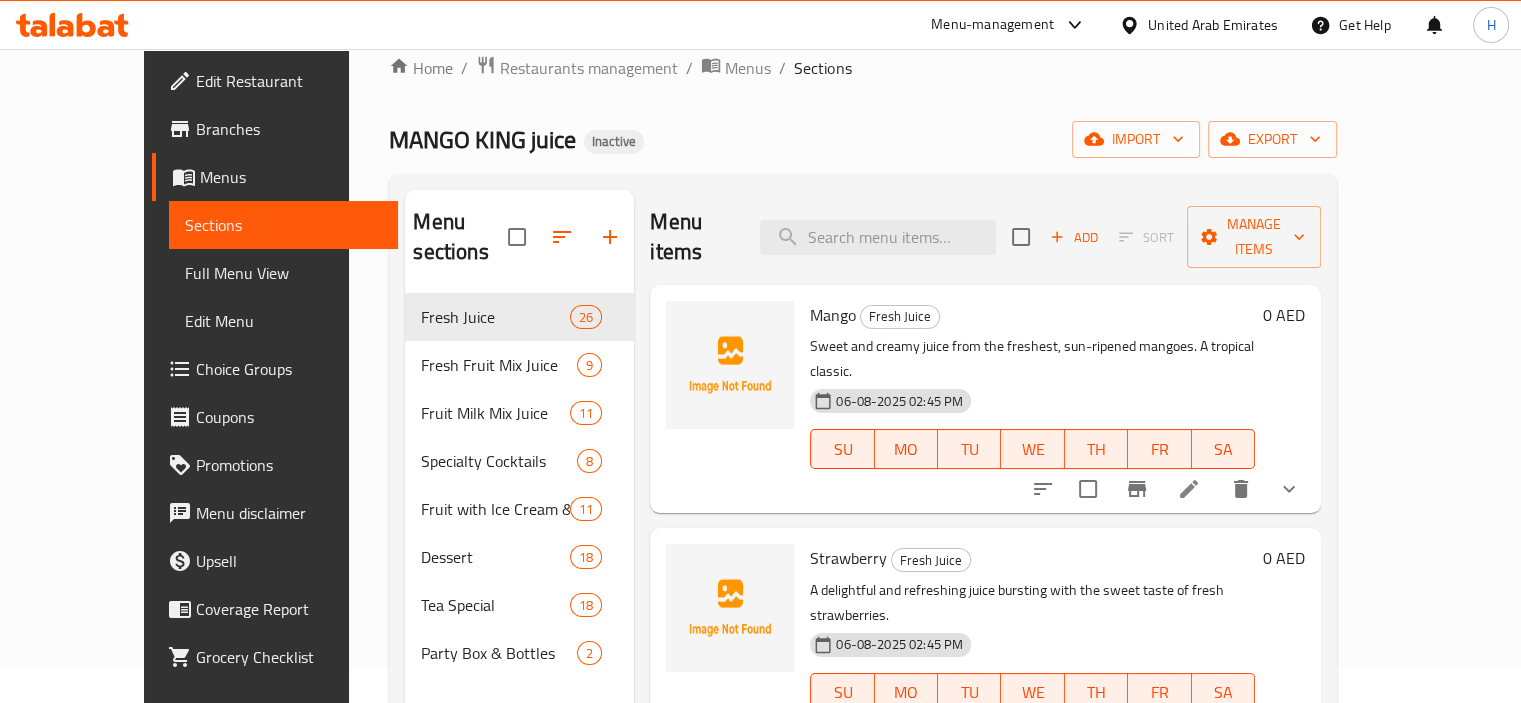 scroll, scrollTop: 1, scrollLeft: 0, axis: vertical 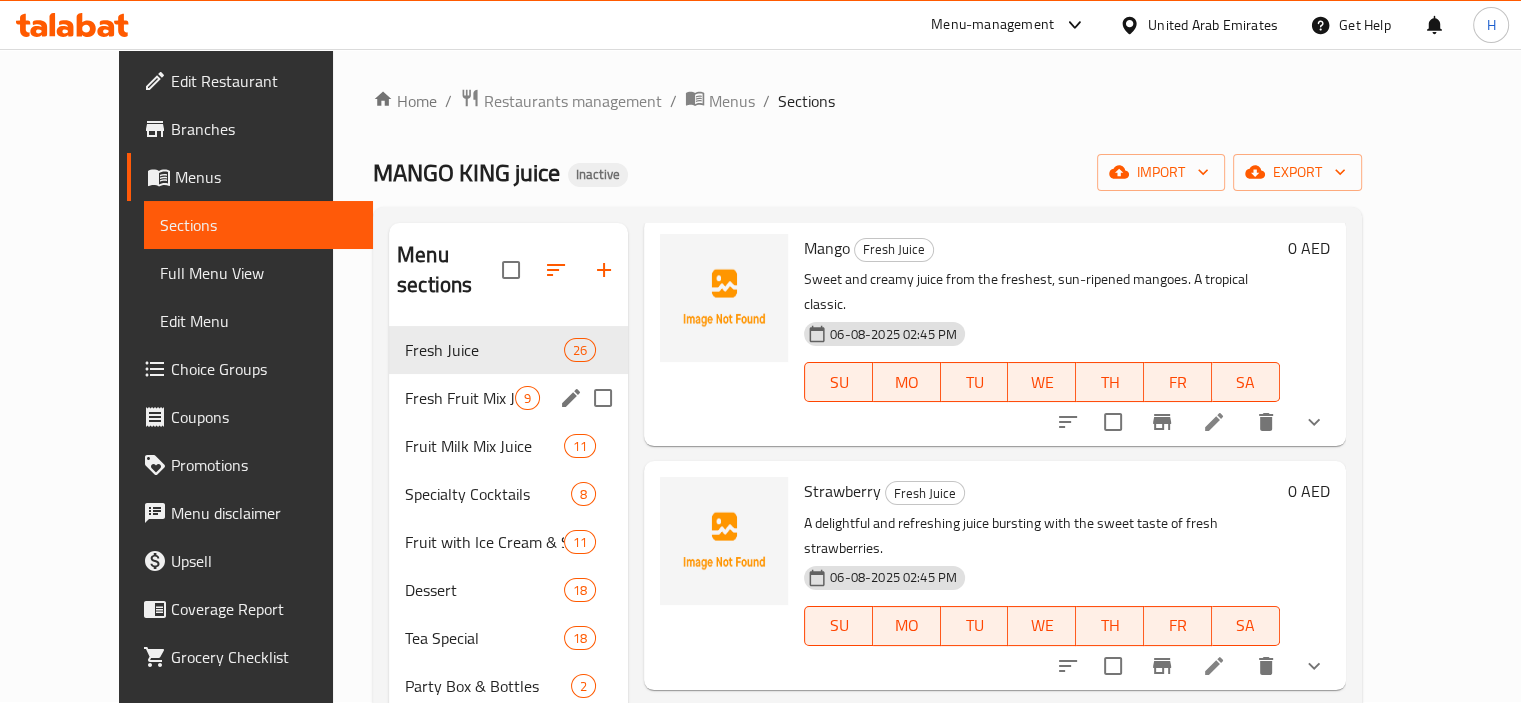 drag, startPoint x: 336, startPoint y: 351, endPoint x: 768, endPoint y: 62, distance: 519.75476 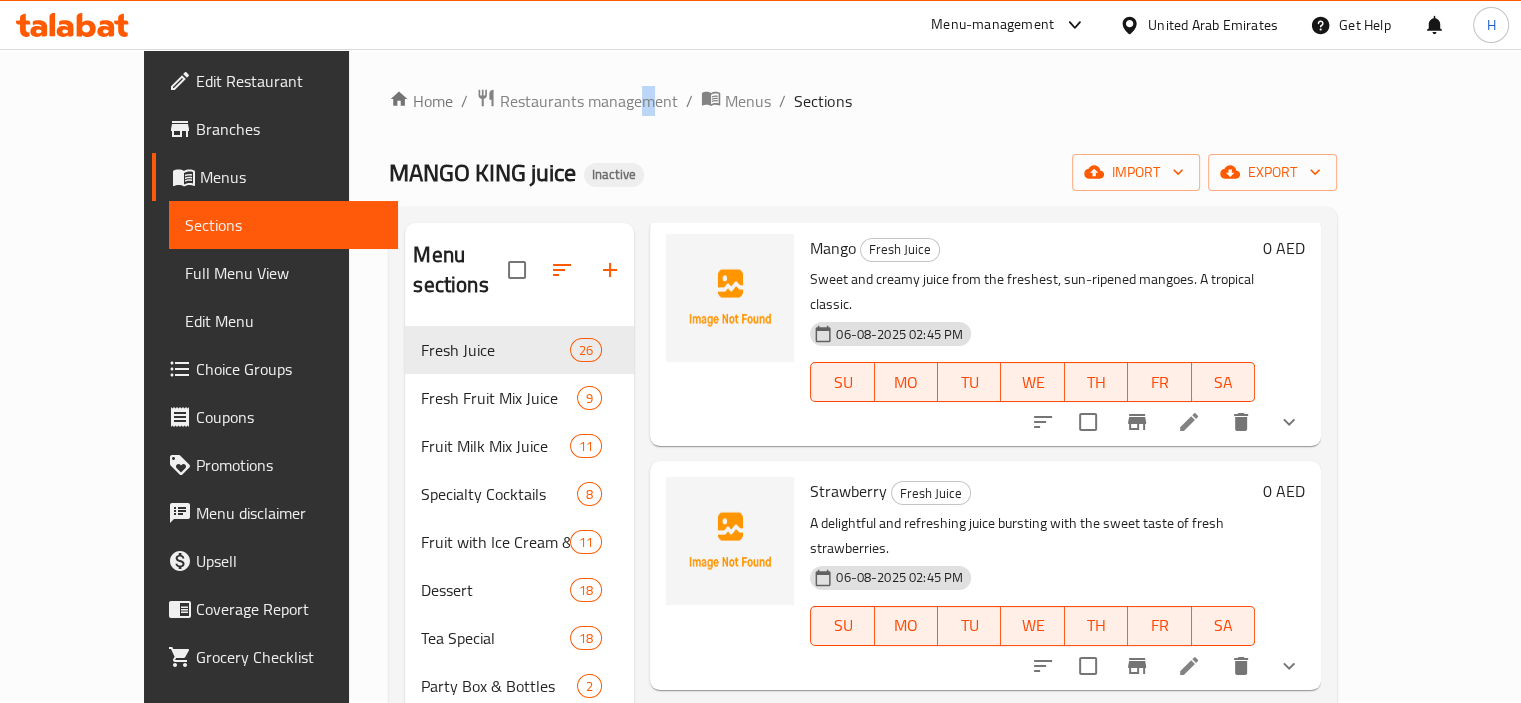 drag, startPoint x: 721, startPoint y: 4, endPoint x: 555, endPoint y: 73, distance: 179.7693 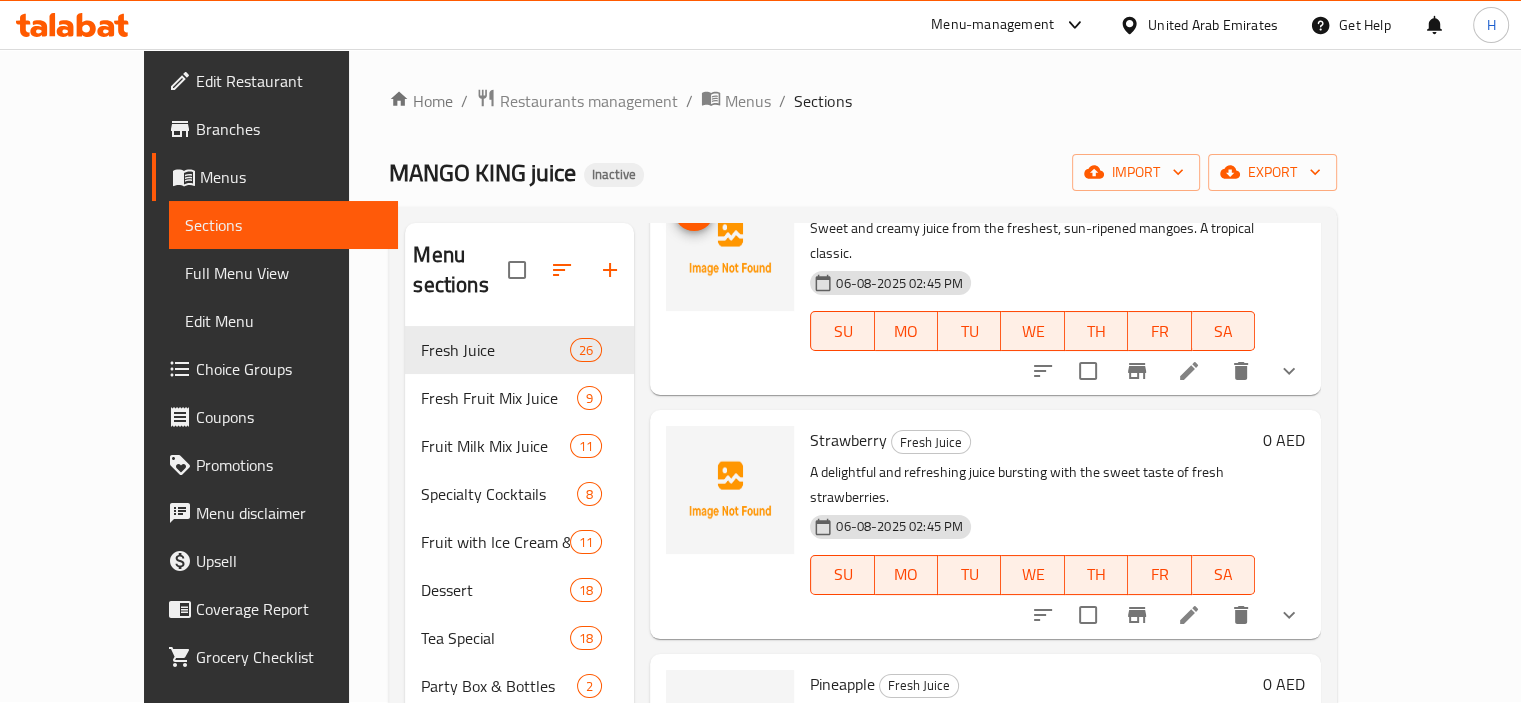 scroll, scrollTop: 400, scrollLeft: 0, axis: vertical 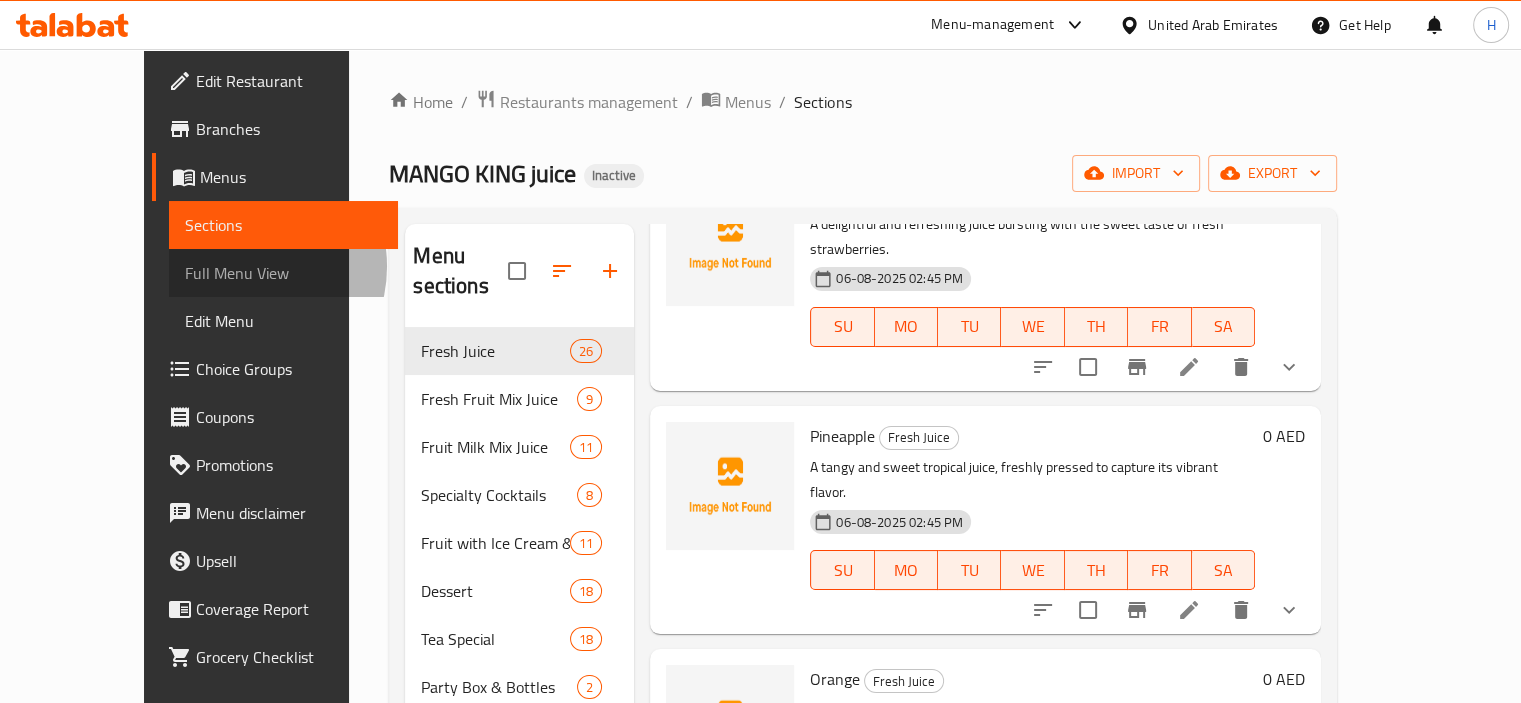 click on "Full Menu View" at bounding box center [283, 273] 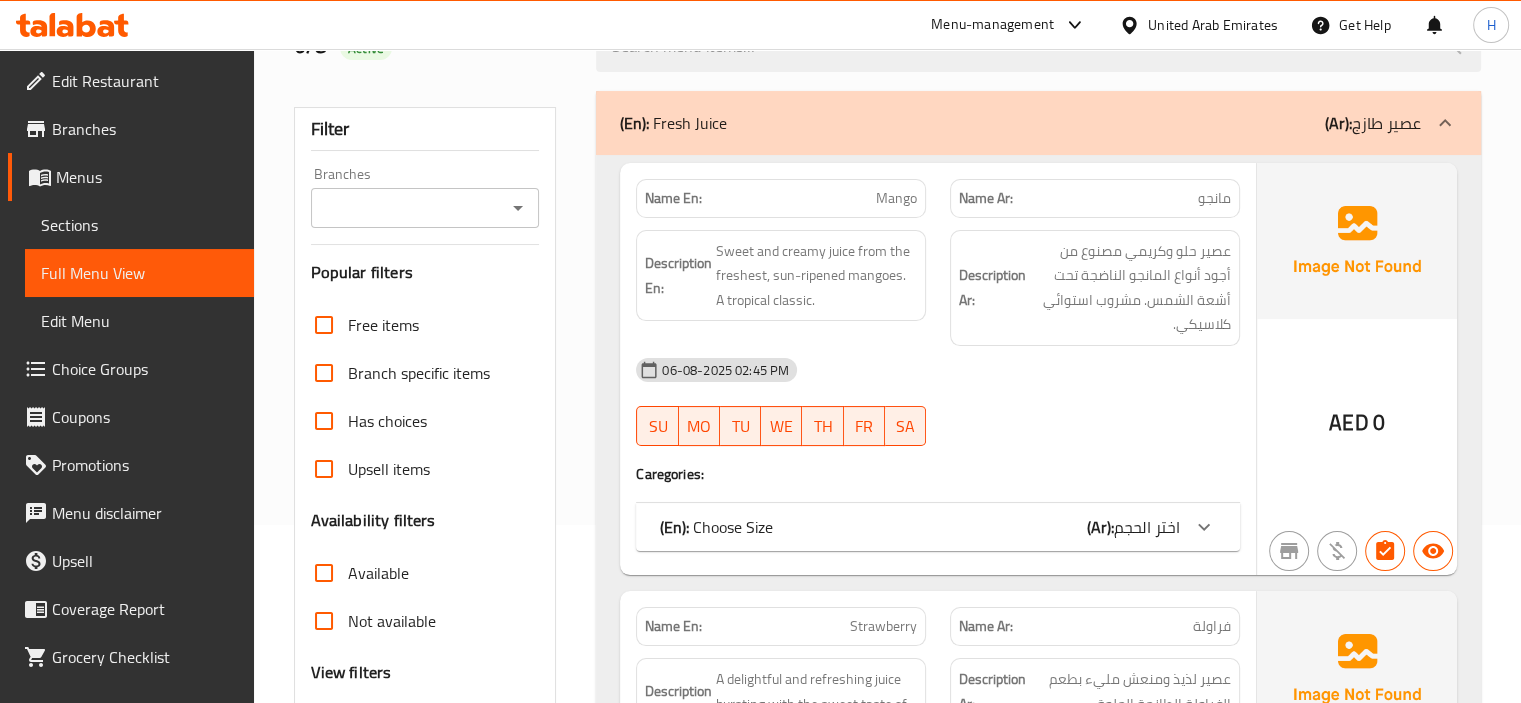 scroll, scrollTop: 400, scrollLeft: 0, axis: vertical 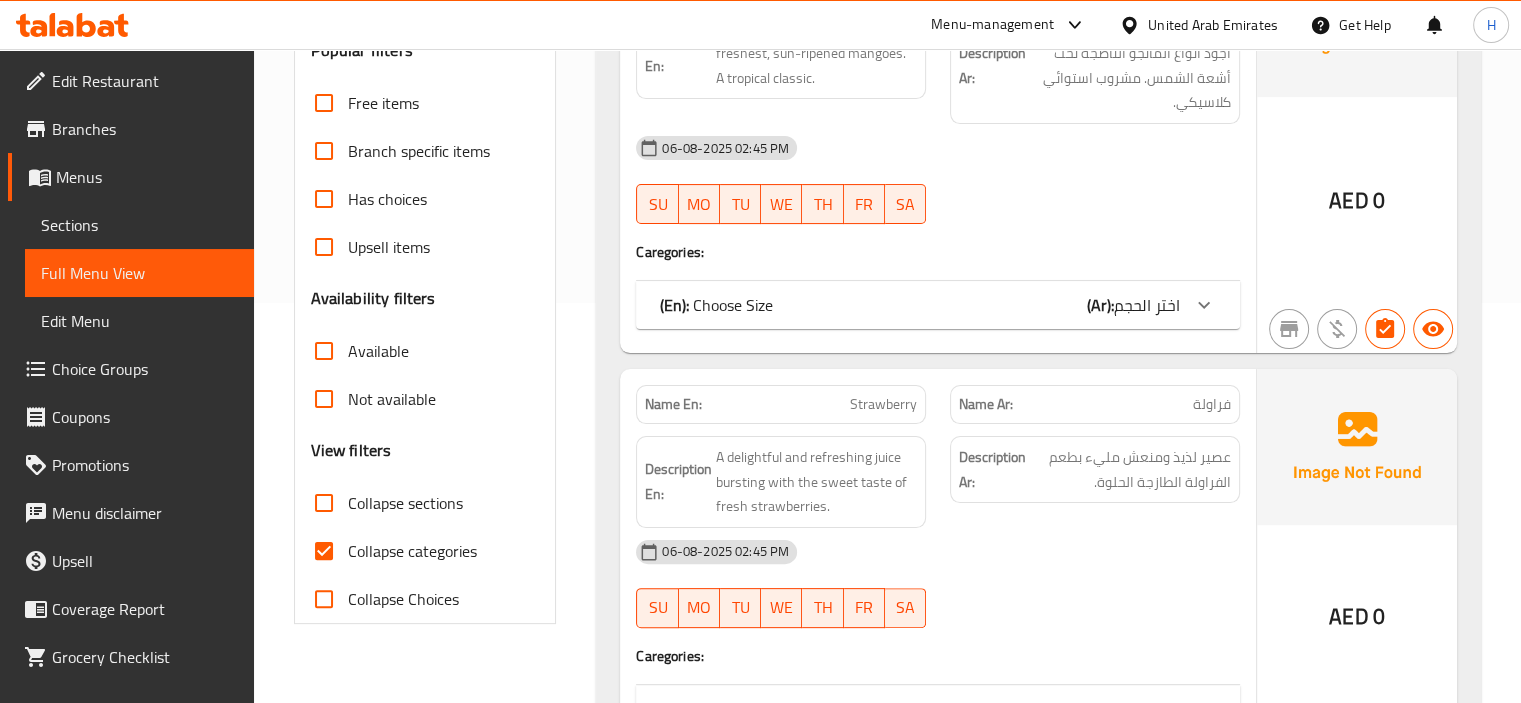 drag, startPoint x: 967, startPoint y: 323, endPoint x: 960, endPoint y: 301, distance: 23.086792 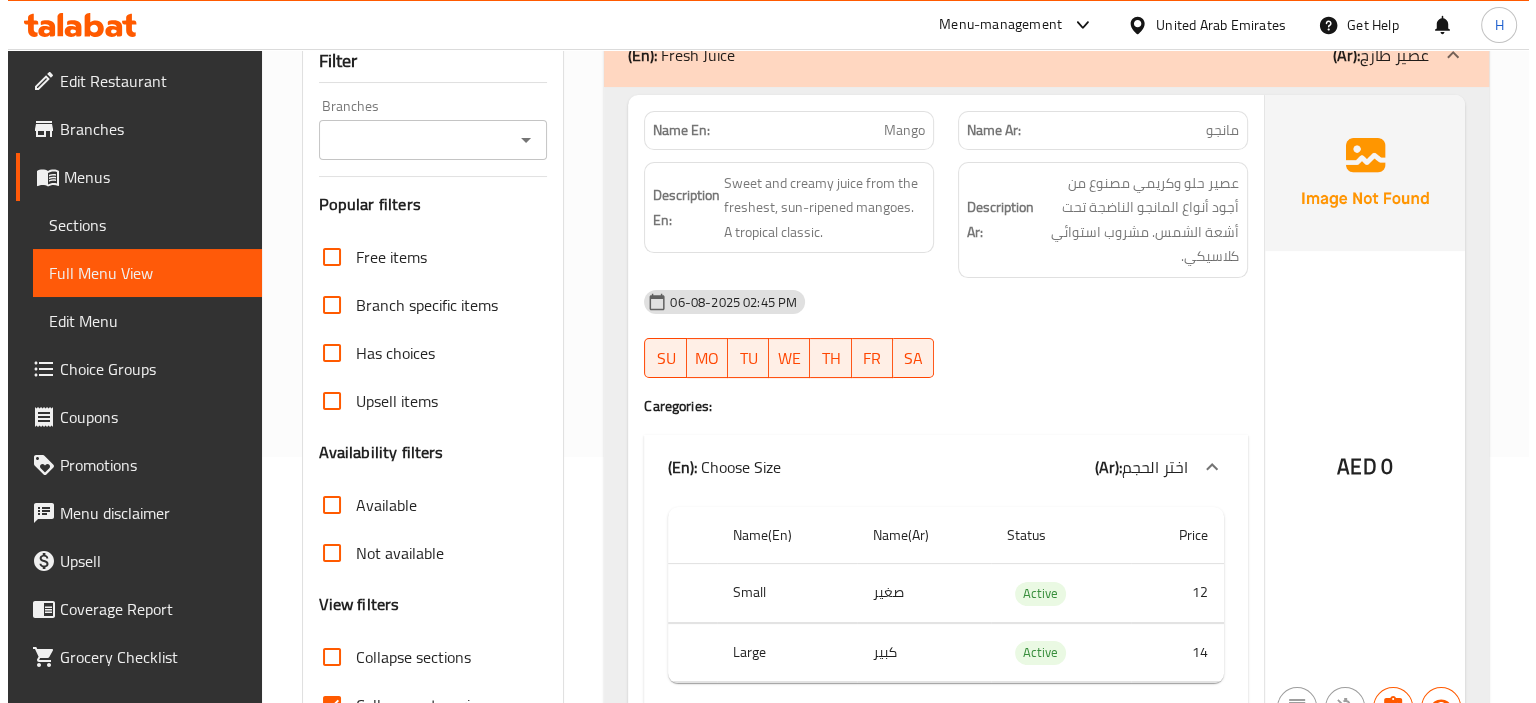 scroll, scrollTop: 0, scrollLeft: 0, axis: both 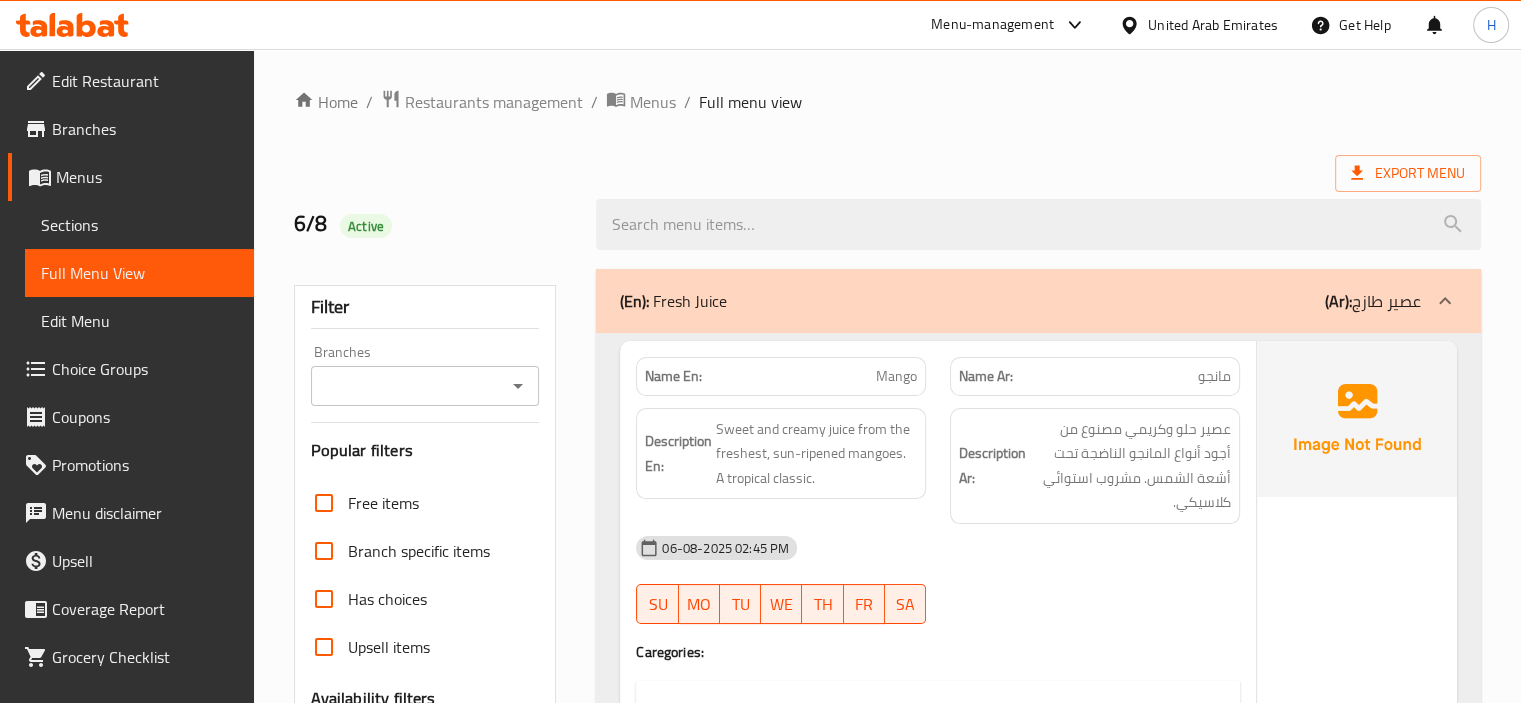 click on "(En):   Fresh Juice (Ar): عصير طازج" at bounding box center (1038, 301) 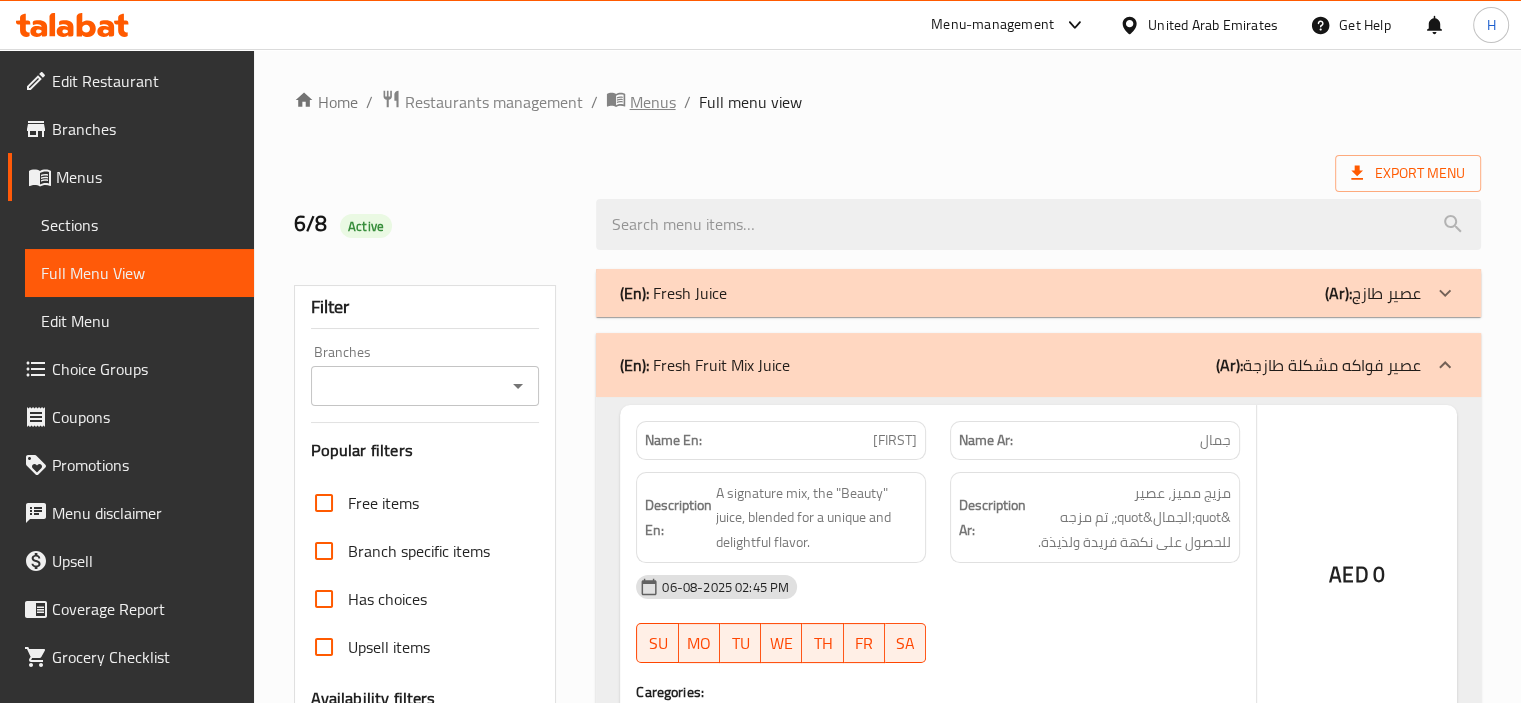 click on "Menus" at bounding box center [653, 102] 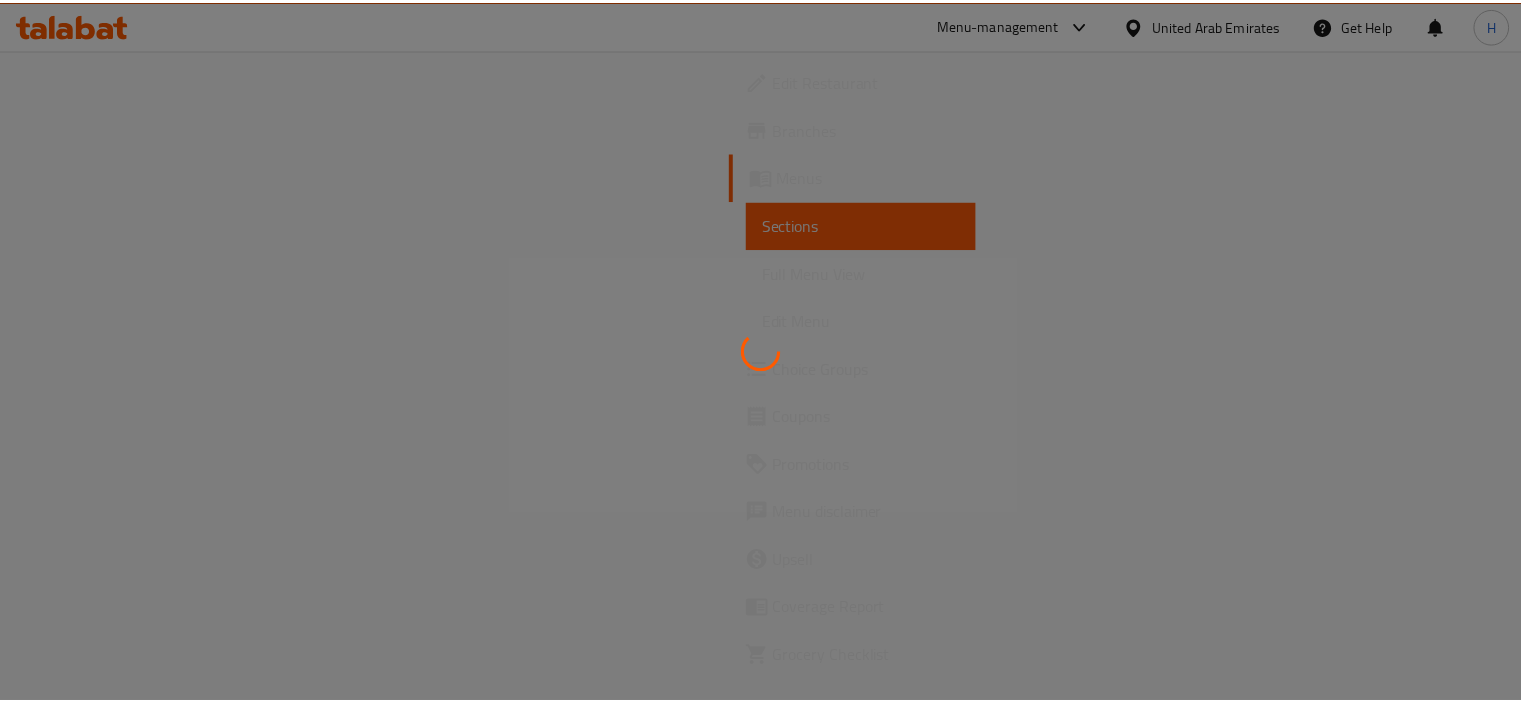 scroll, scrollTop: 0, scrollLeft: 0, axis: both 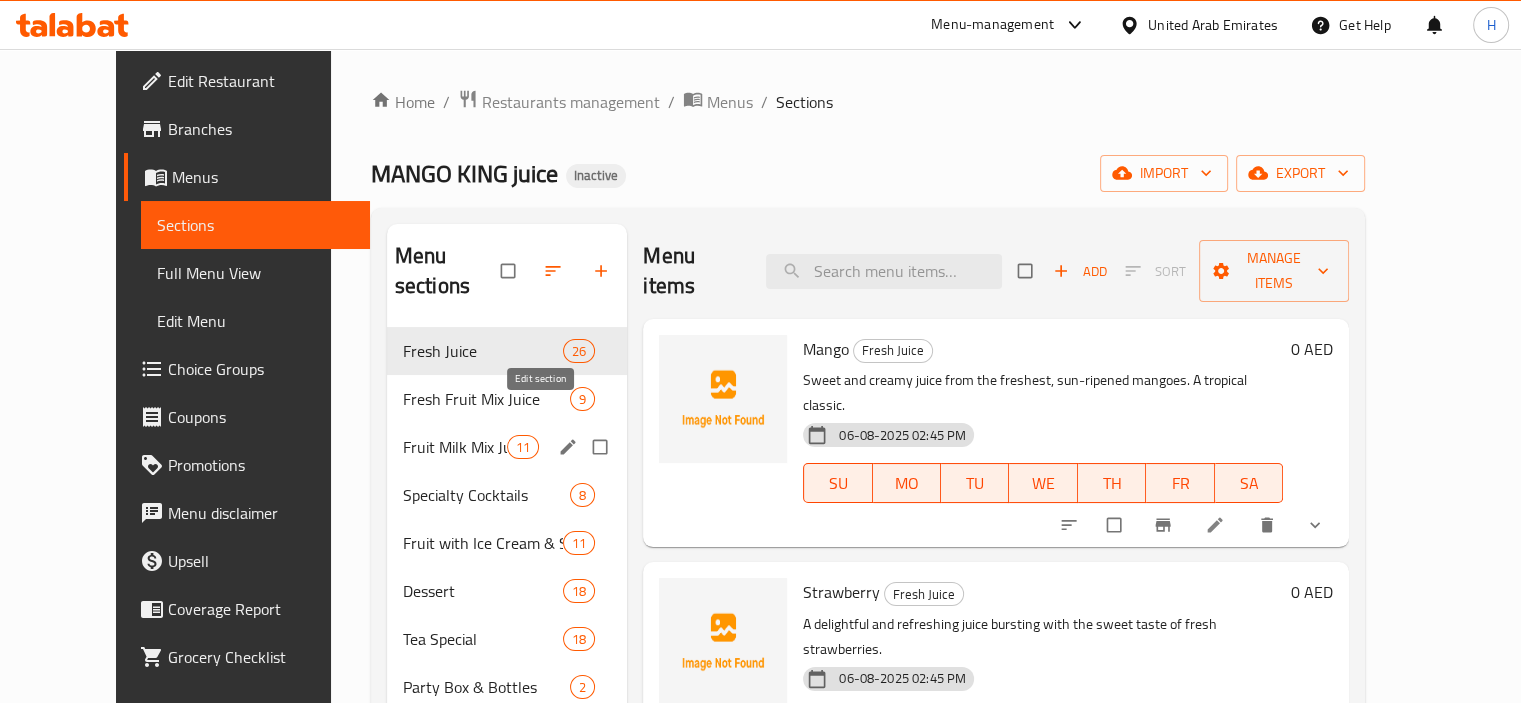 click 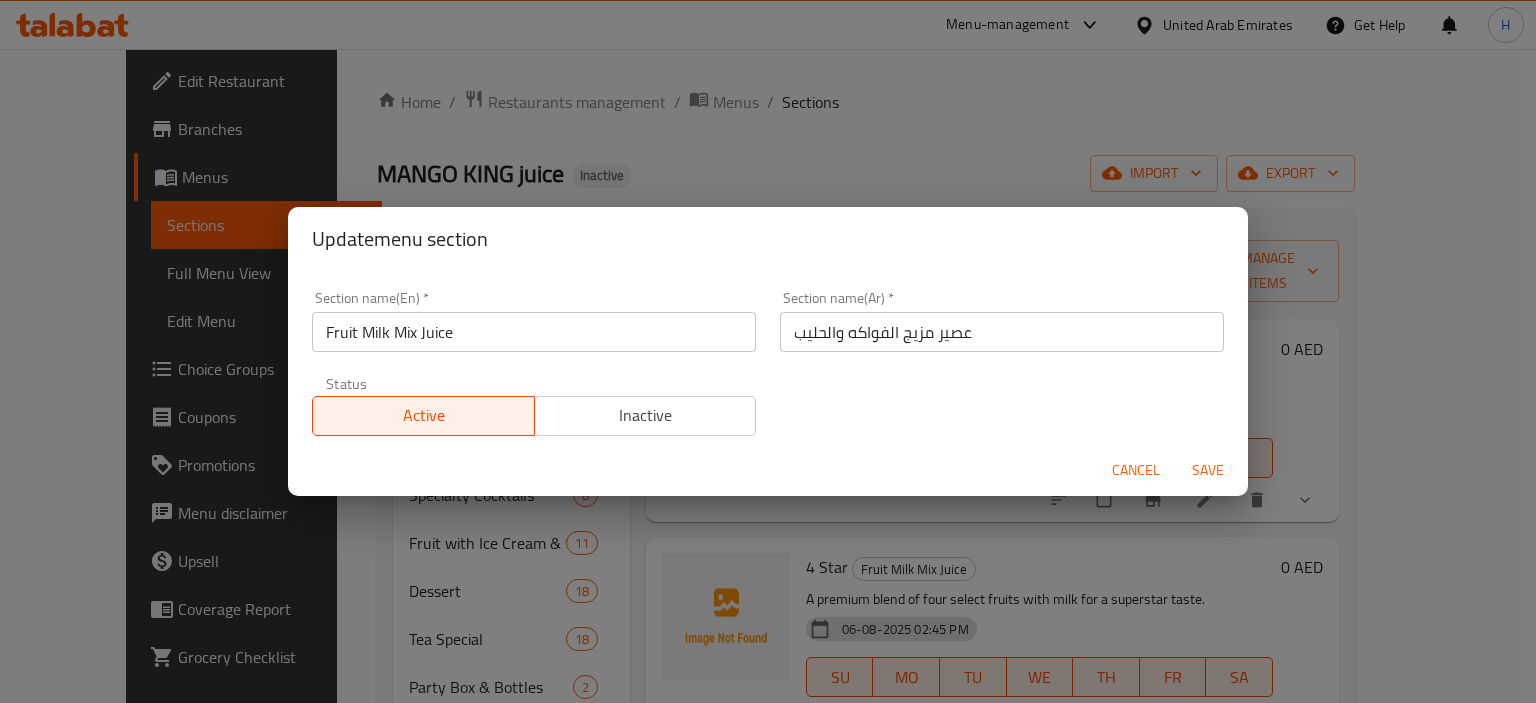 type 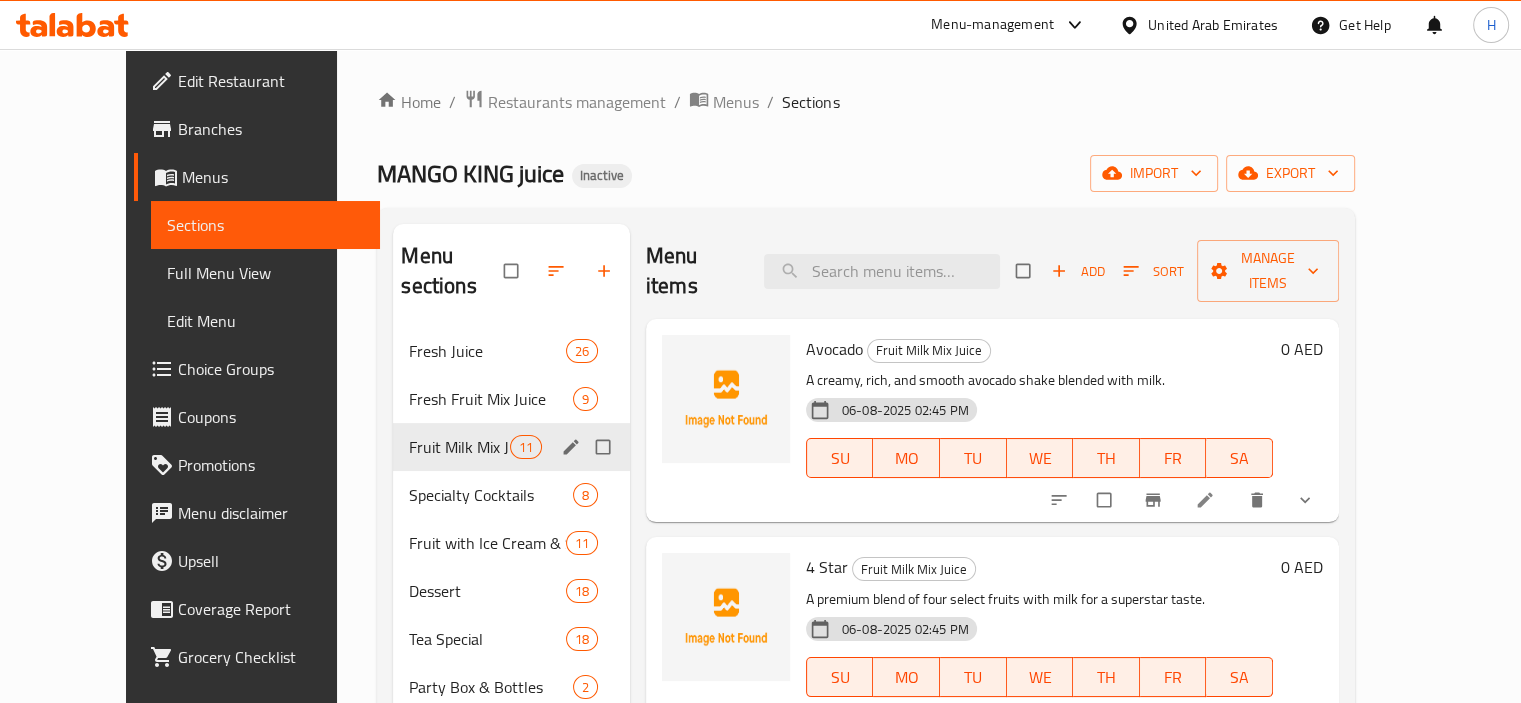 drag, startPoint x: 847, startPoint y: 155, endPoint x: 740, endPoint y: 156, distance: 107.00467 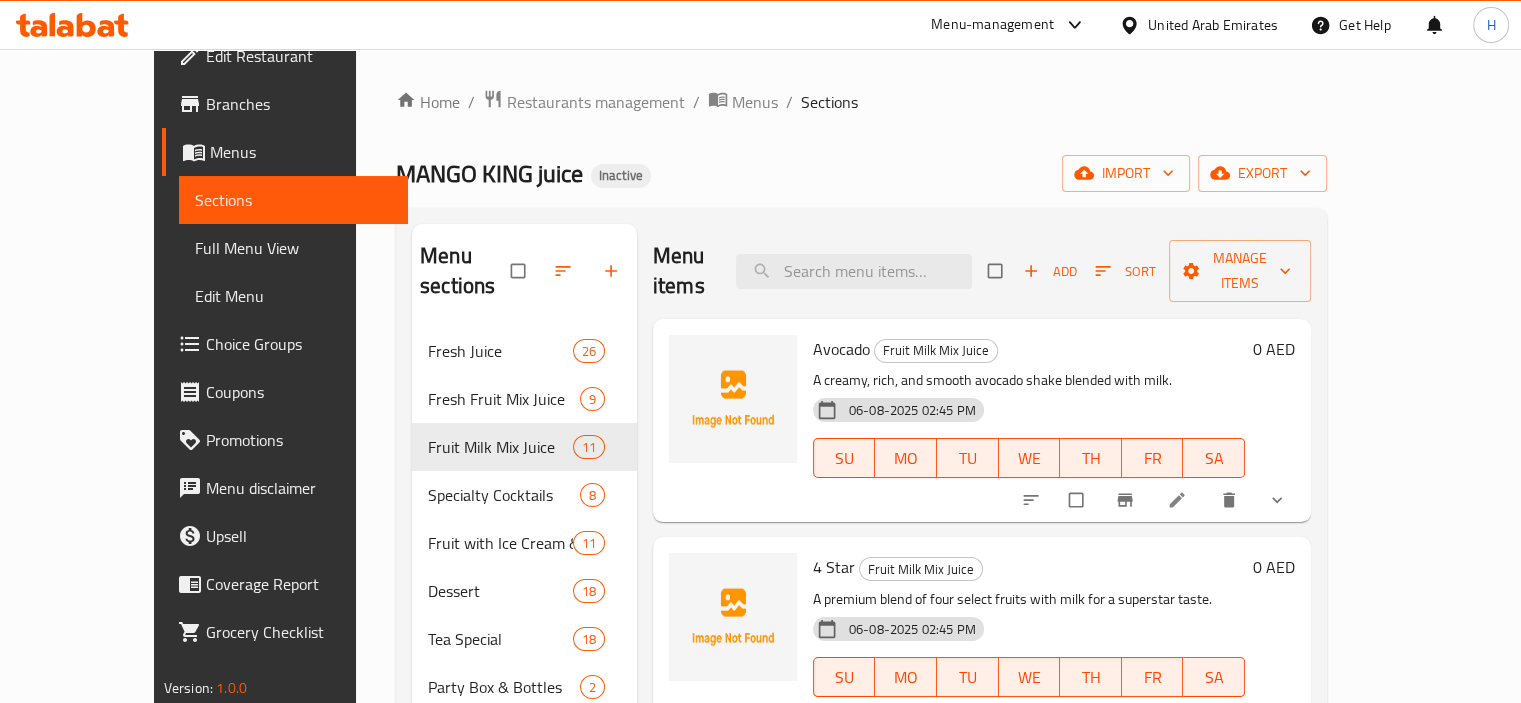 scroll, scrollTop: 39, scrollLeft: 0, axis: vertical 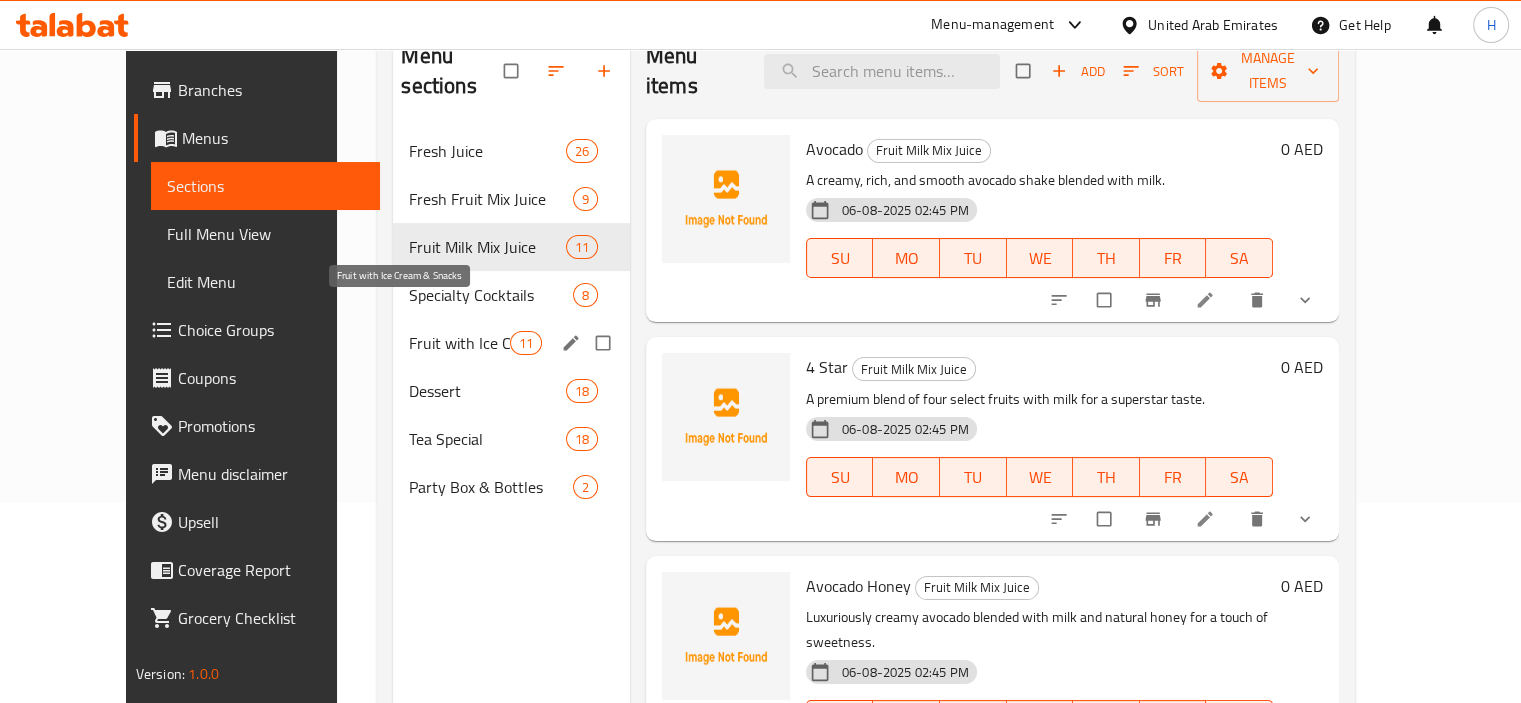 click on "Fruit with Ice Cream & Snacks" at bounding box center (459, 343) 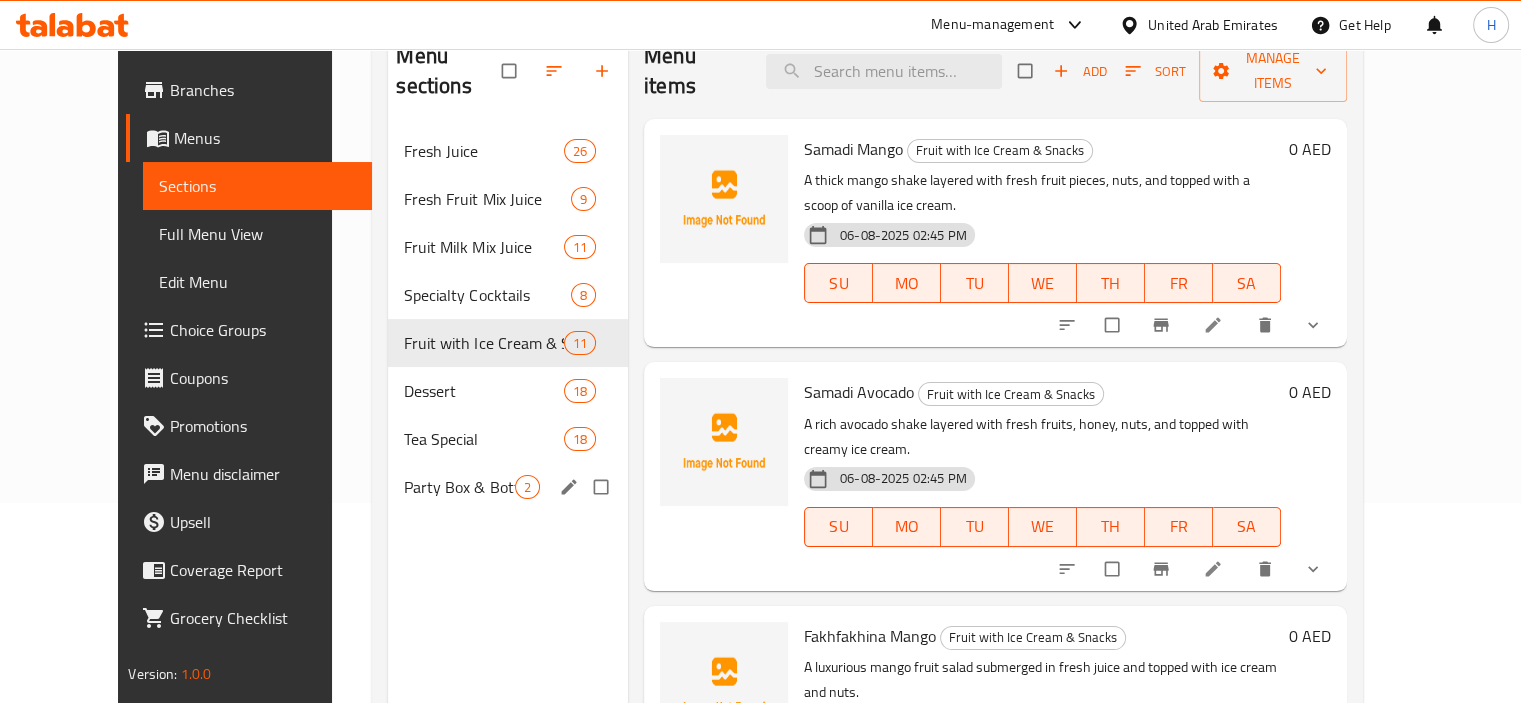 click on "Party Box & Bottles" at bounding box center [459, 487] 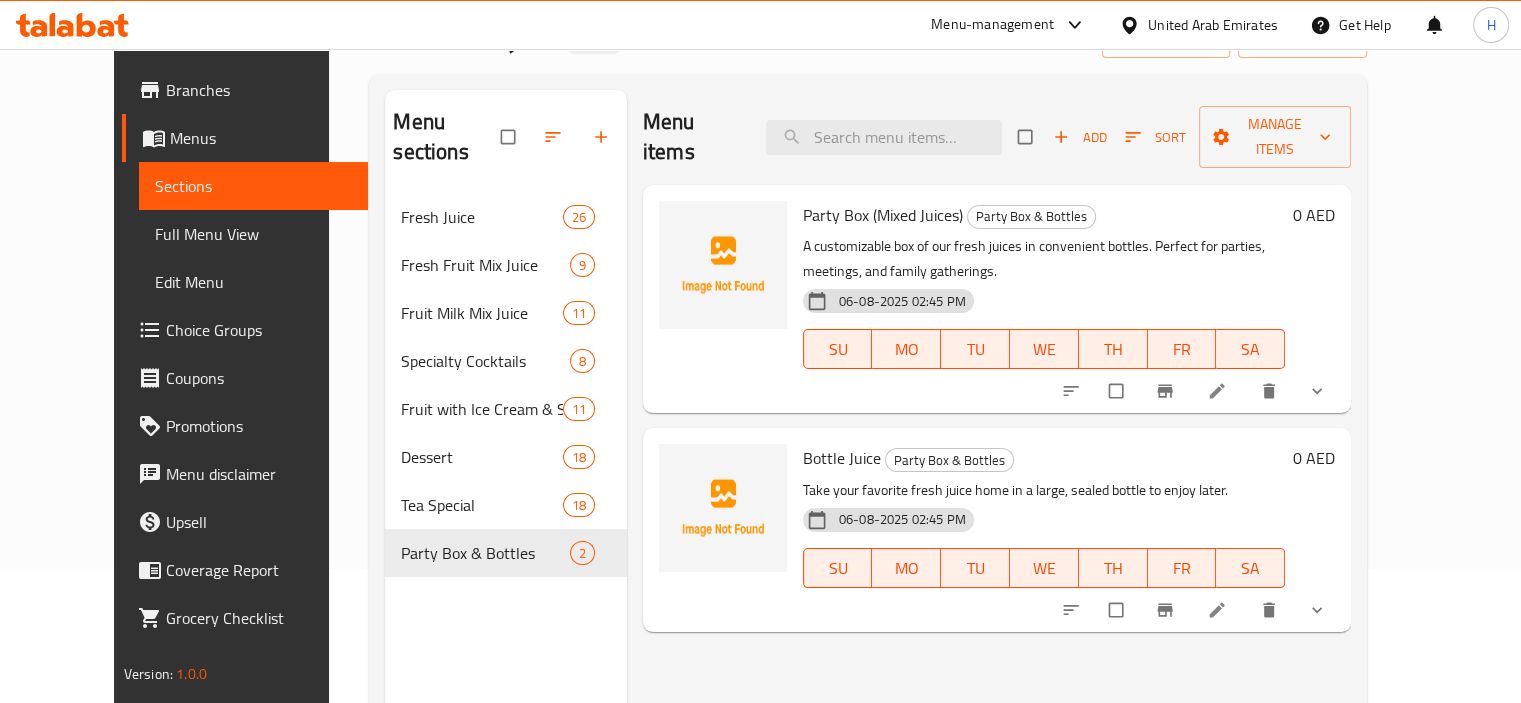 scroll, scrollTop: 100, scrollLeft: 0, axis: vertical 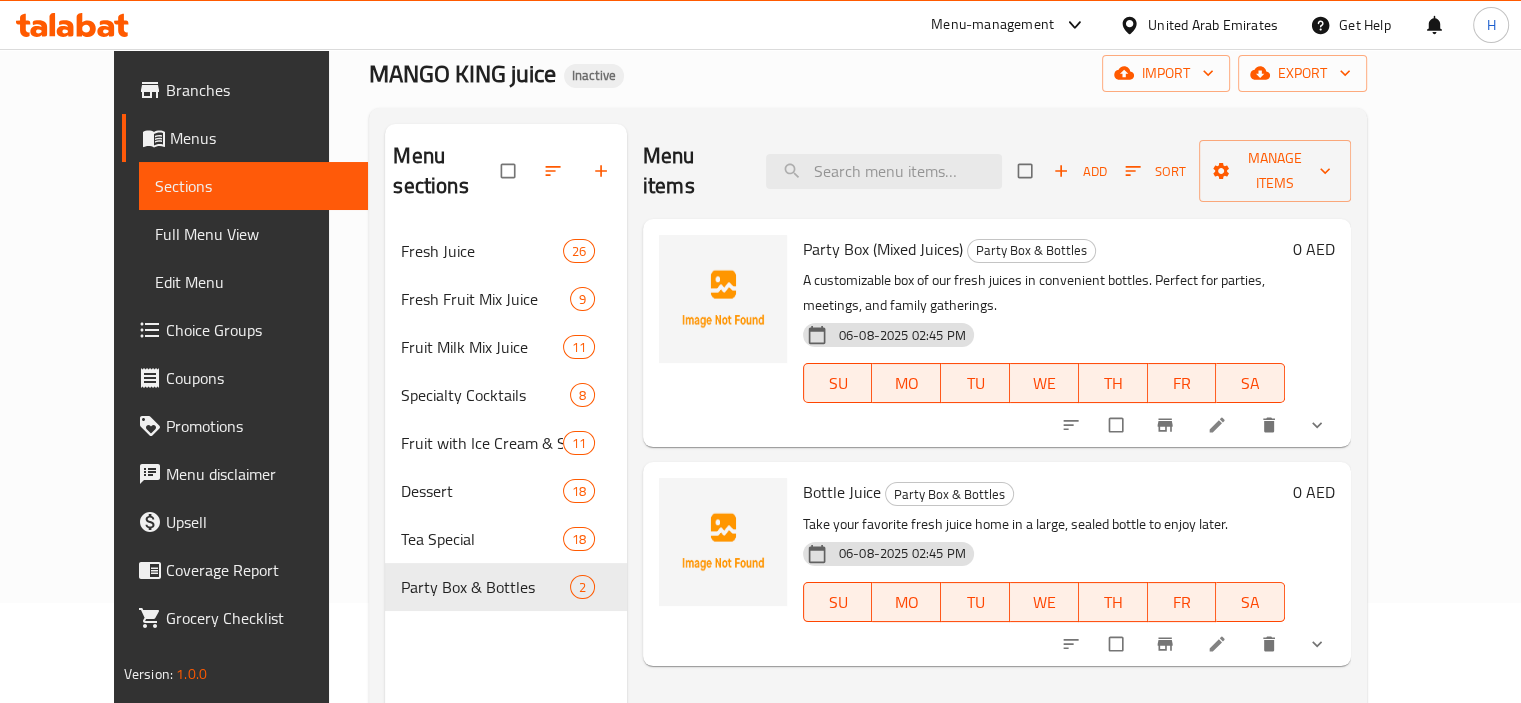 click at bounding box center [1319, 425] 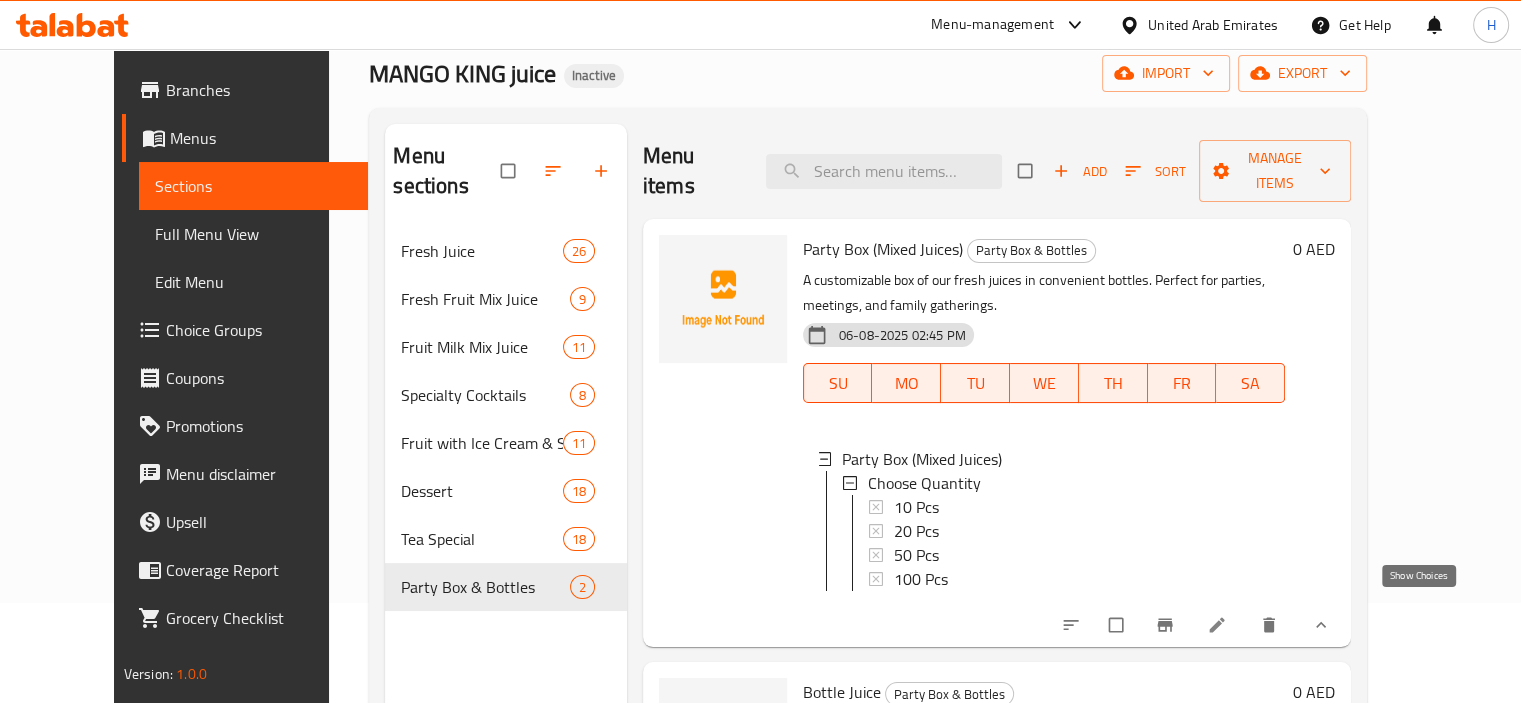 click 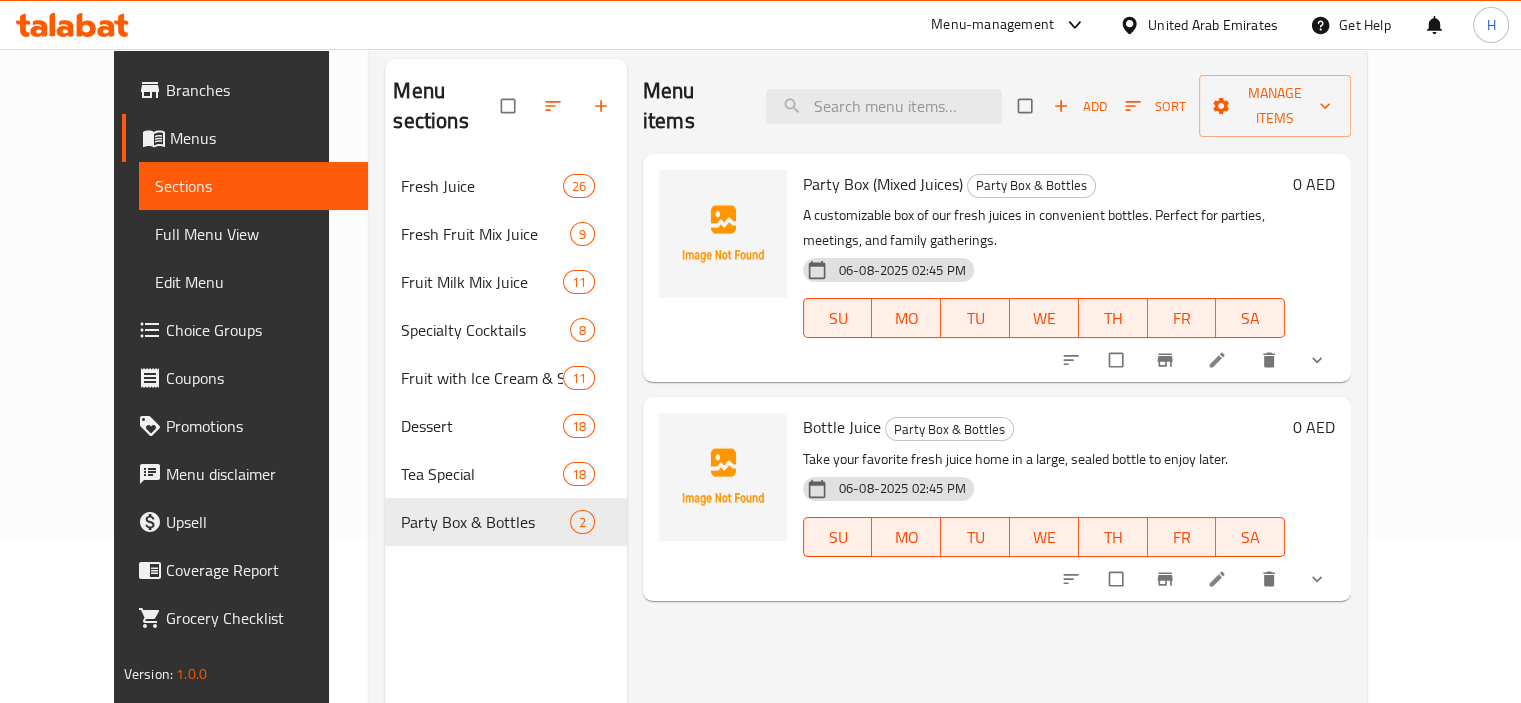 scroll, scrollTop: 200, scrollLeft: 0, axis: vertical 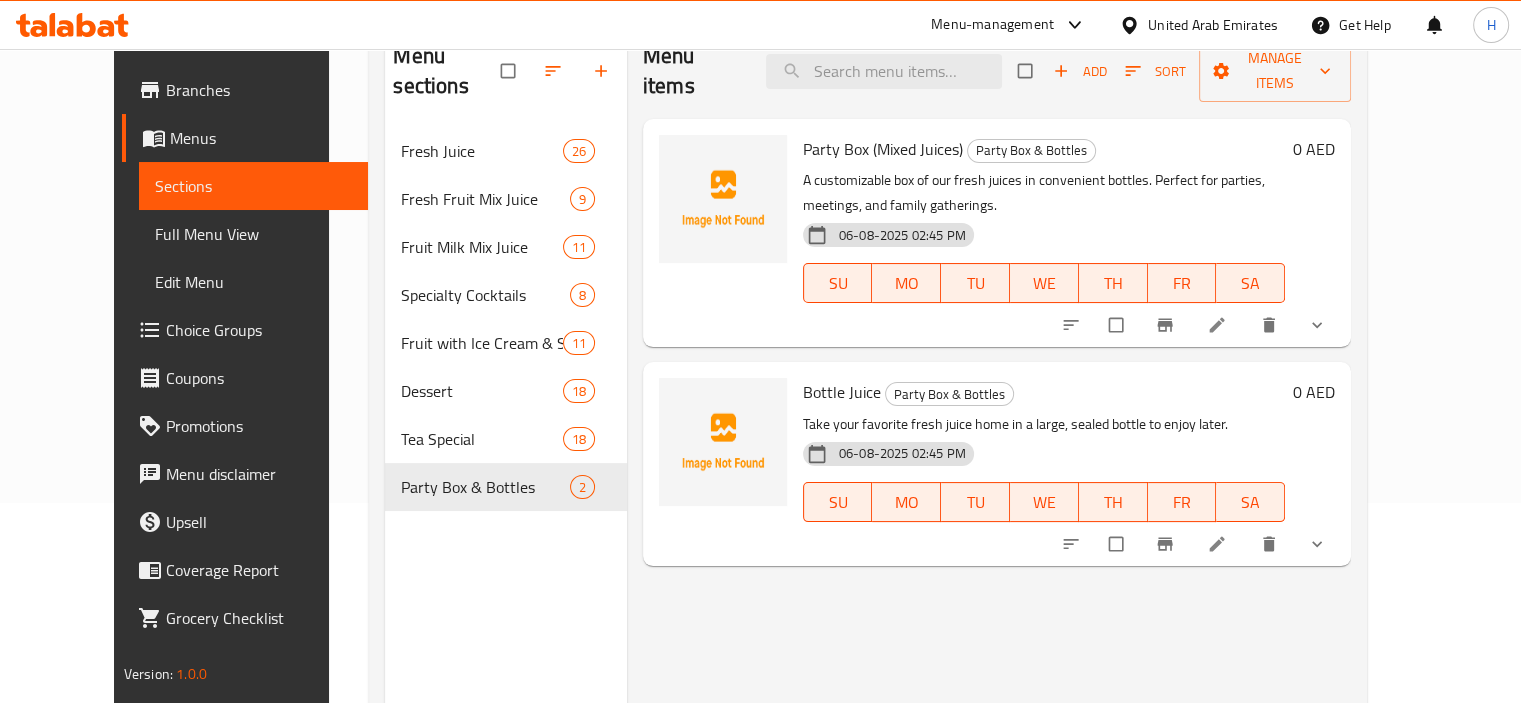 click at bounding box center [1319, 544] 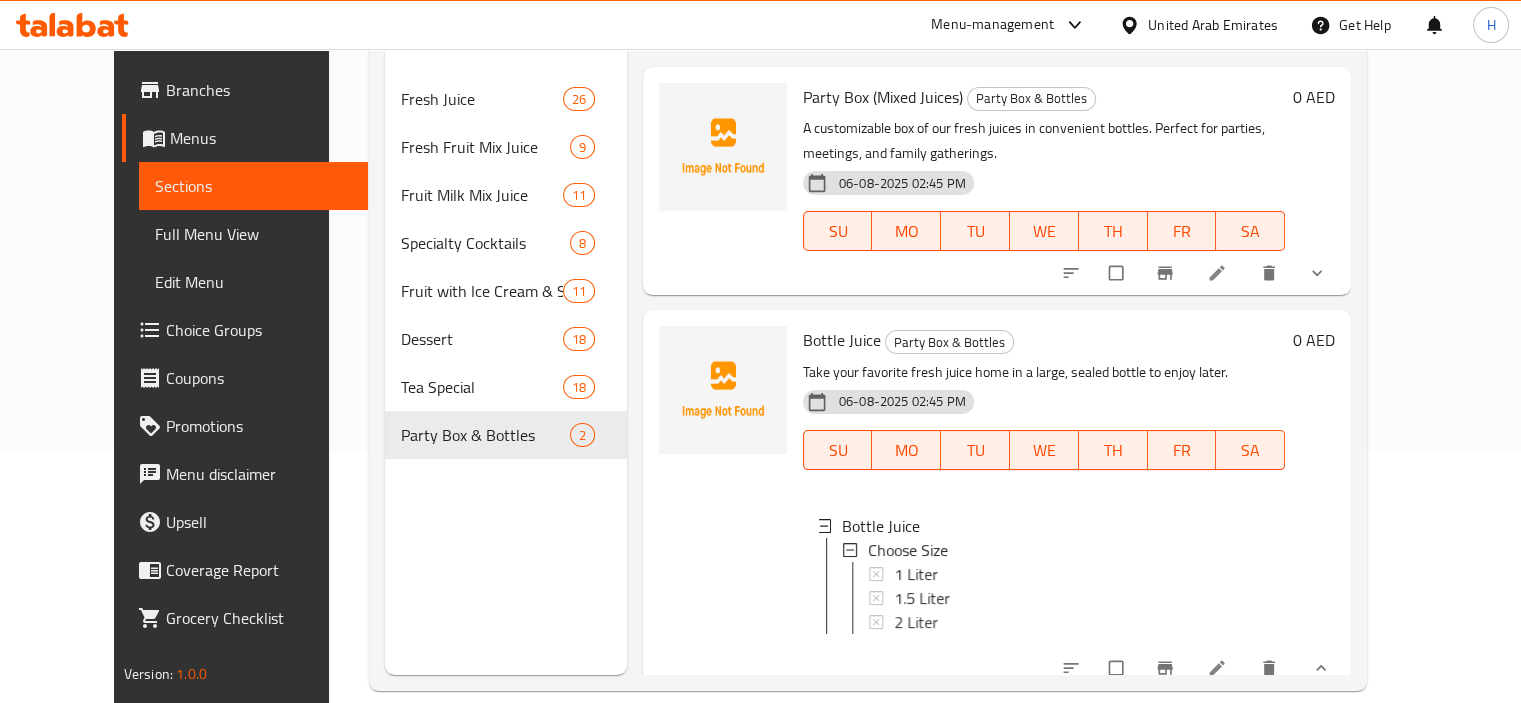 scroll, scrollTop: 280, scrollLeft: 0, axis: vertical 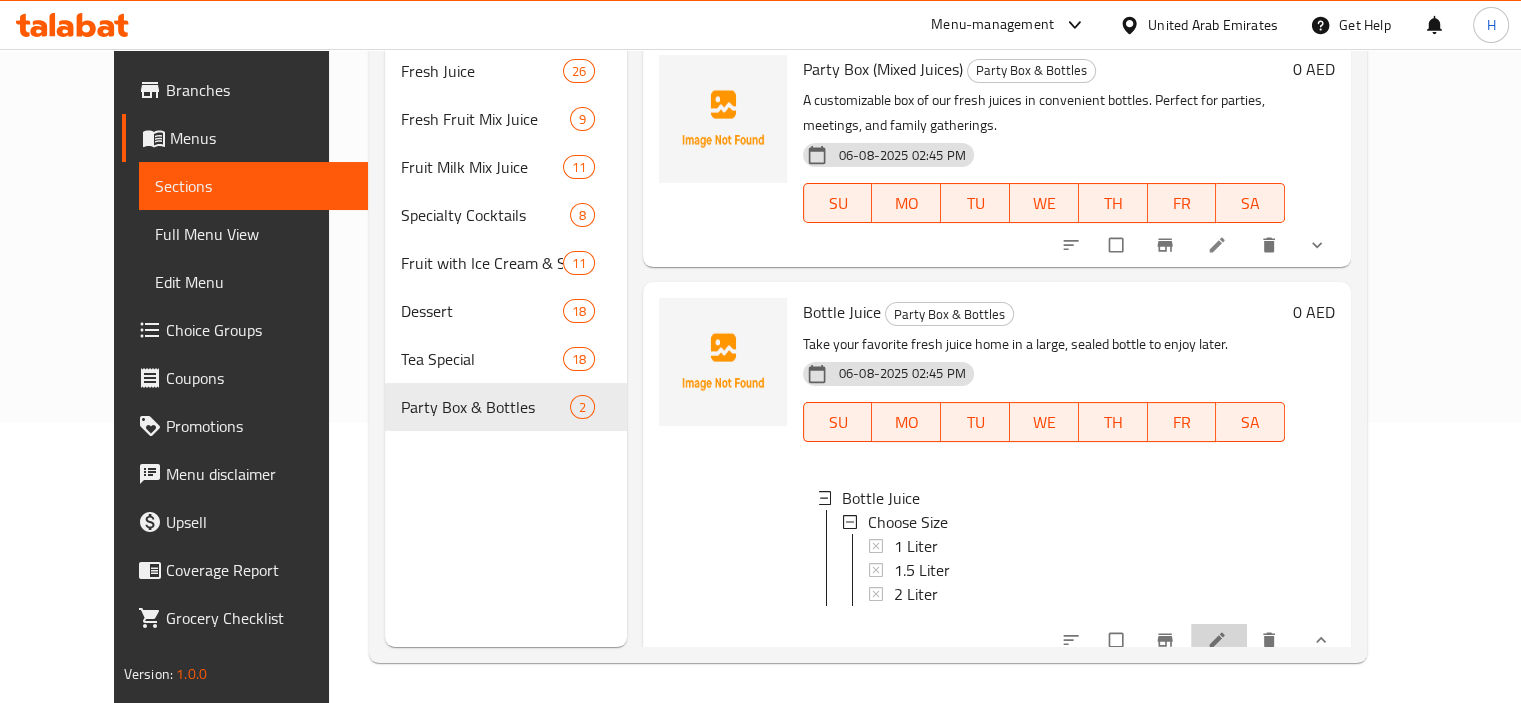 click at bounding box center (1219, 640) 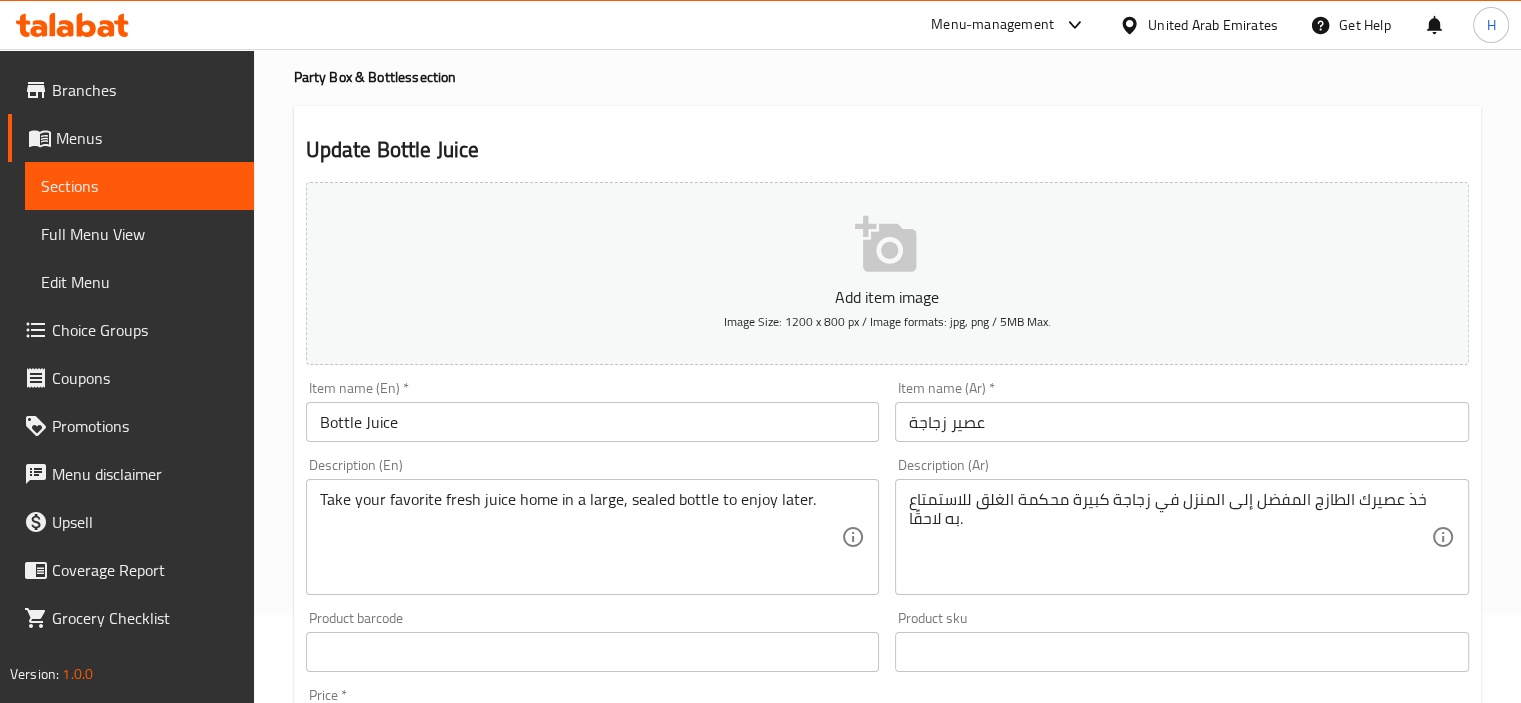 scroll, scrollTop: 0, scrollLeft: 0, axis: both 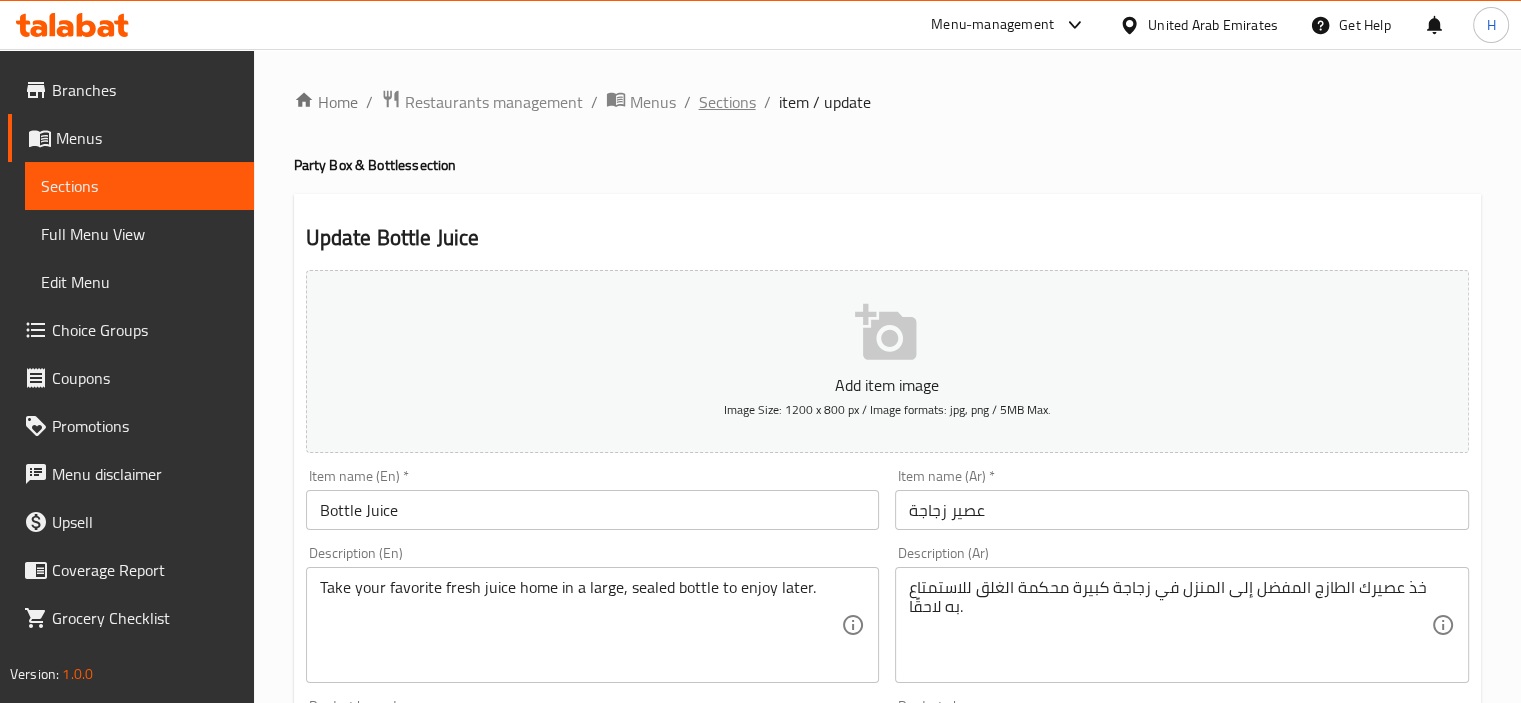 click on "Sections" at bounding box center (727, 102) 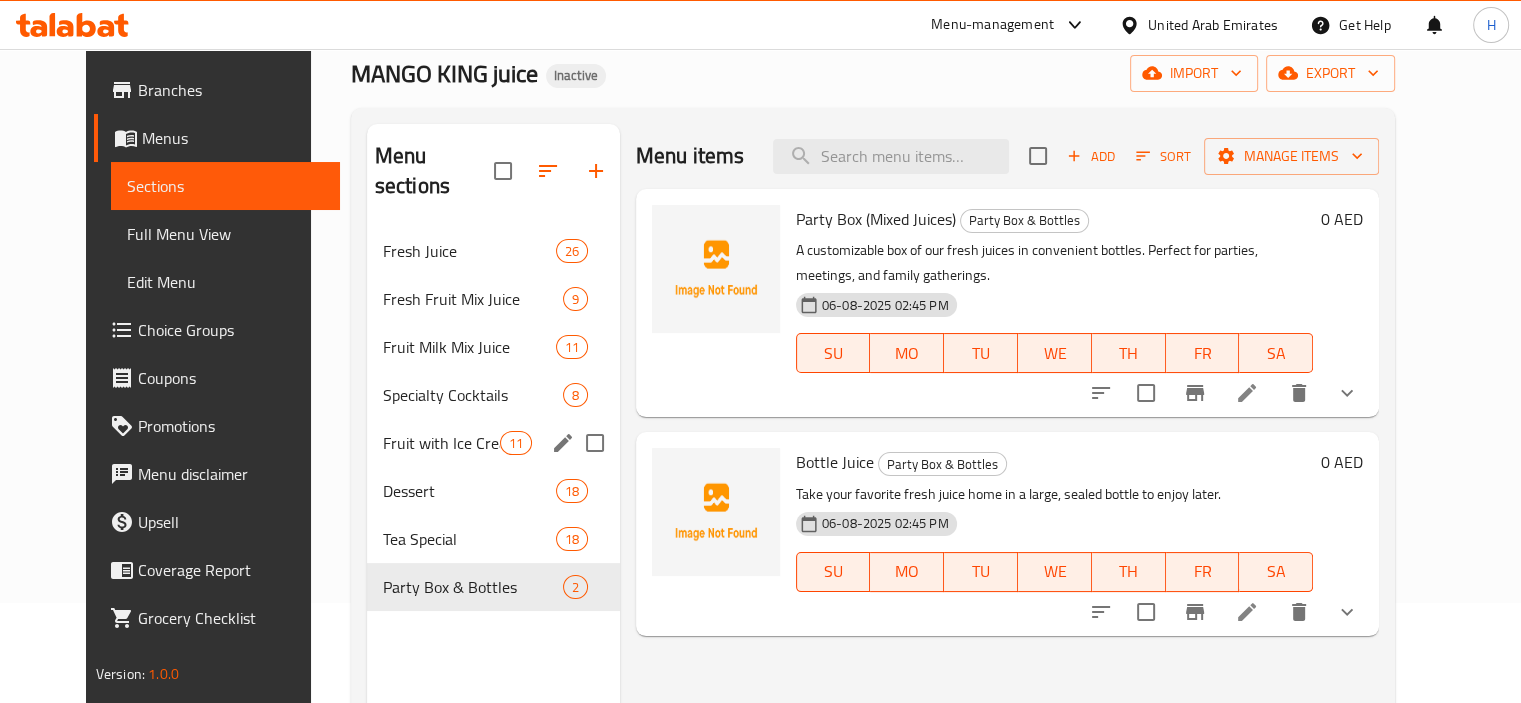 scroll, scrollTop: 280, scrollLeft: 0, axis: vertical 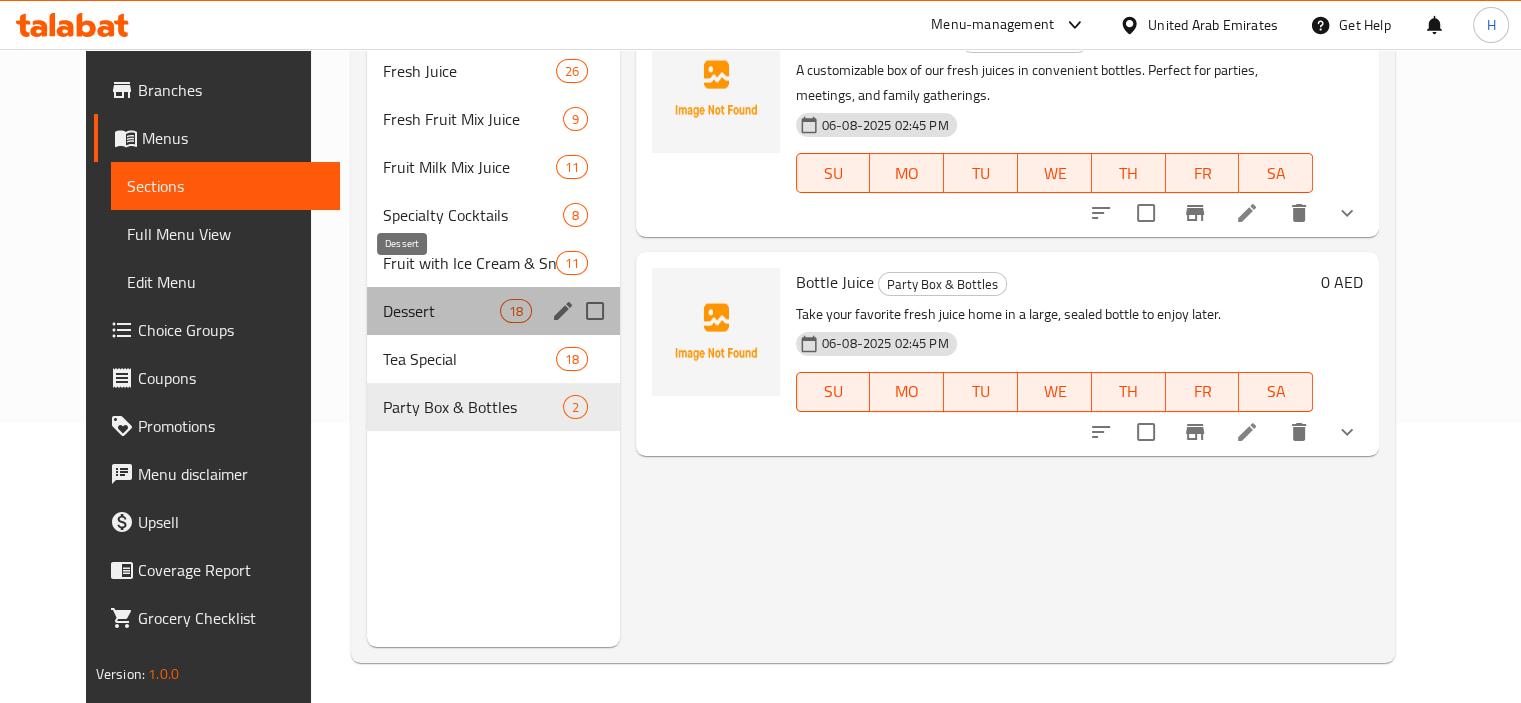click on "Dessert" at bounding box center [441, 311] 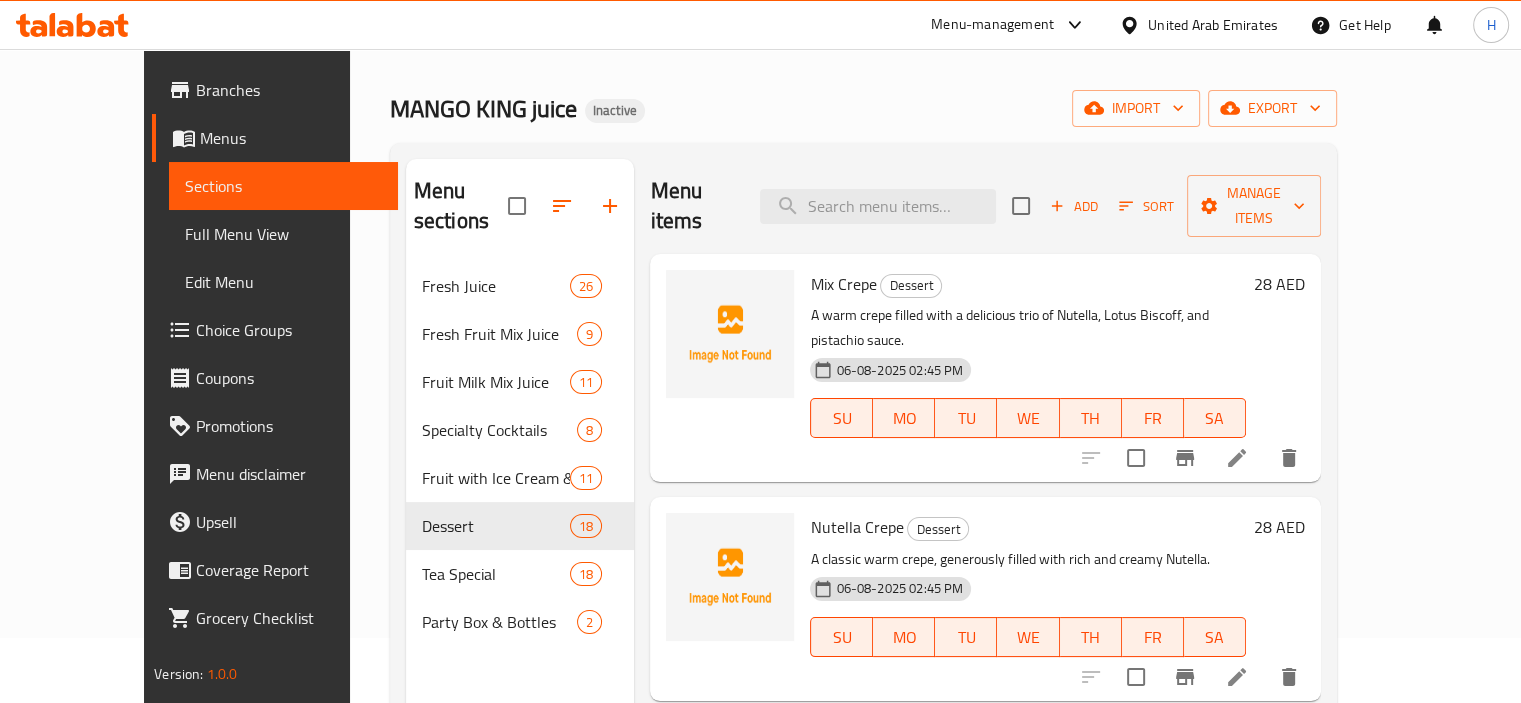 scroll, scrollTop: 0, scrollLeft: 0, axis: both 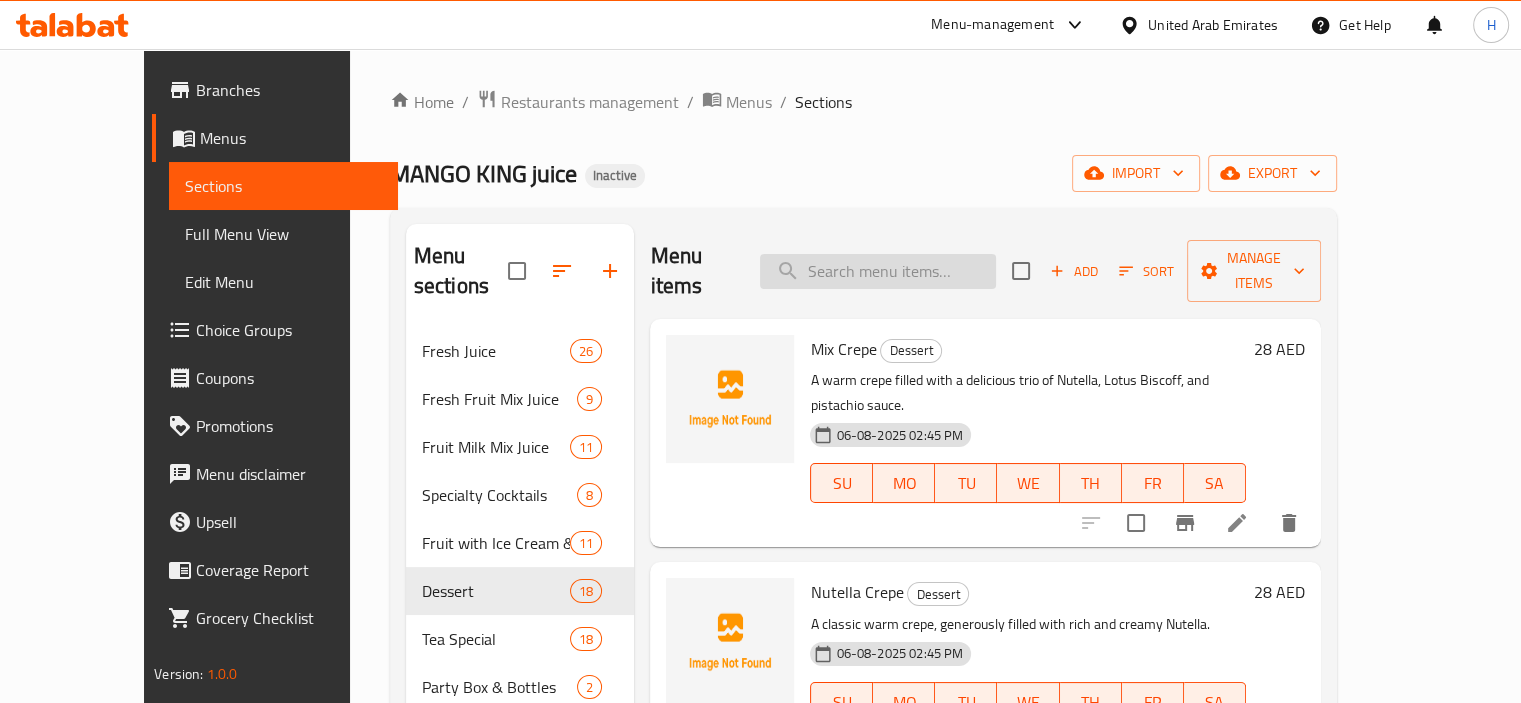 click at bounding box center [878, 271] 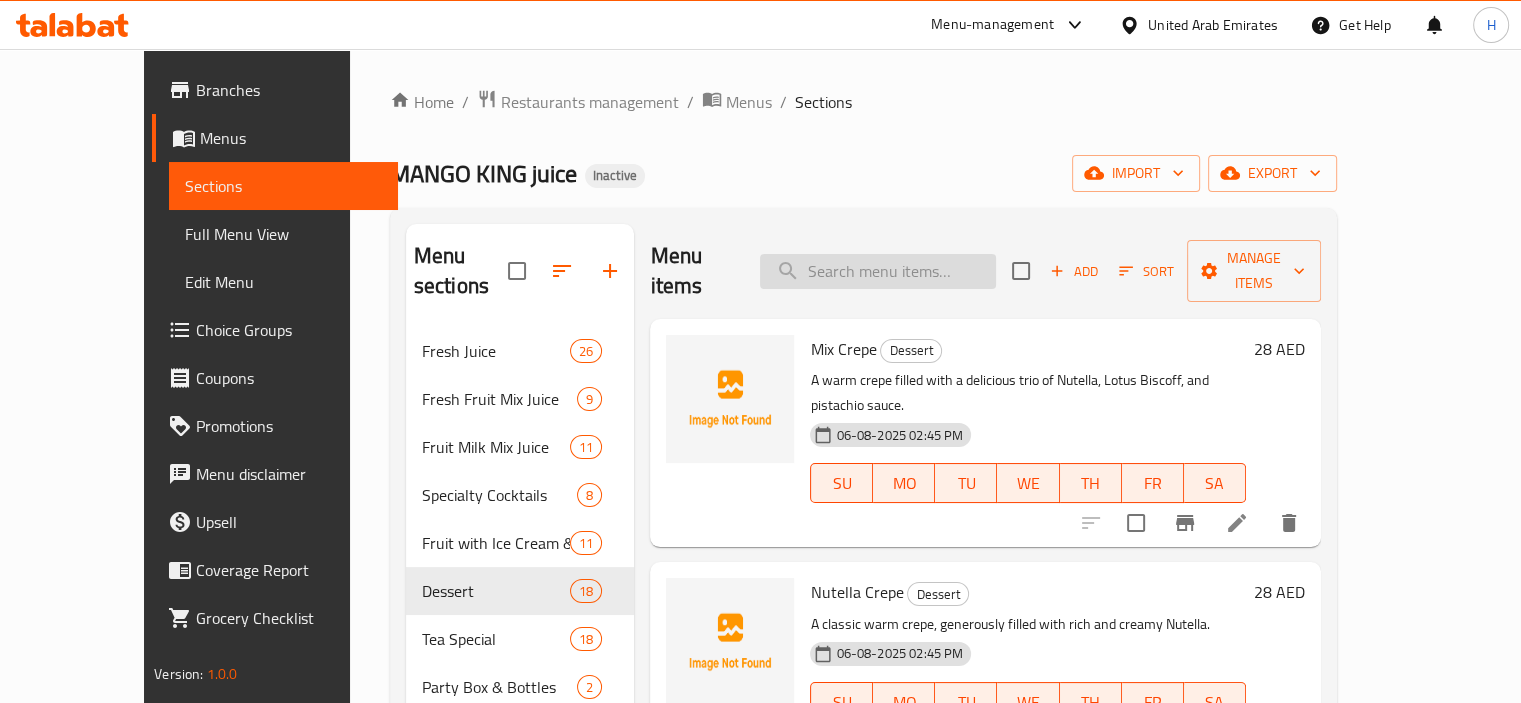 paste on "Mix Bais" 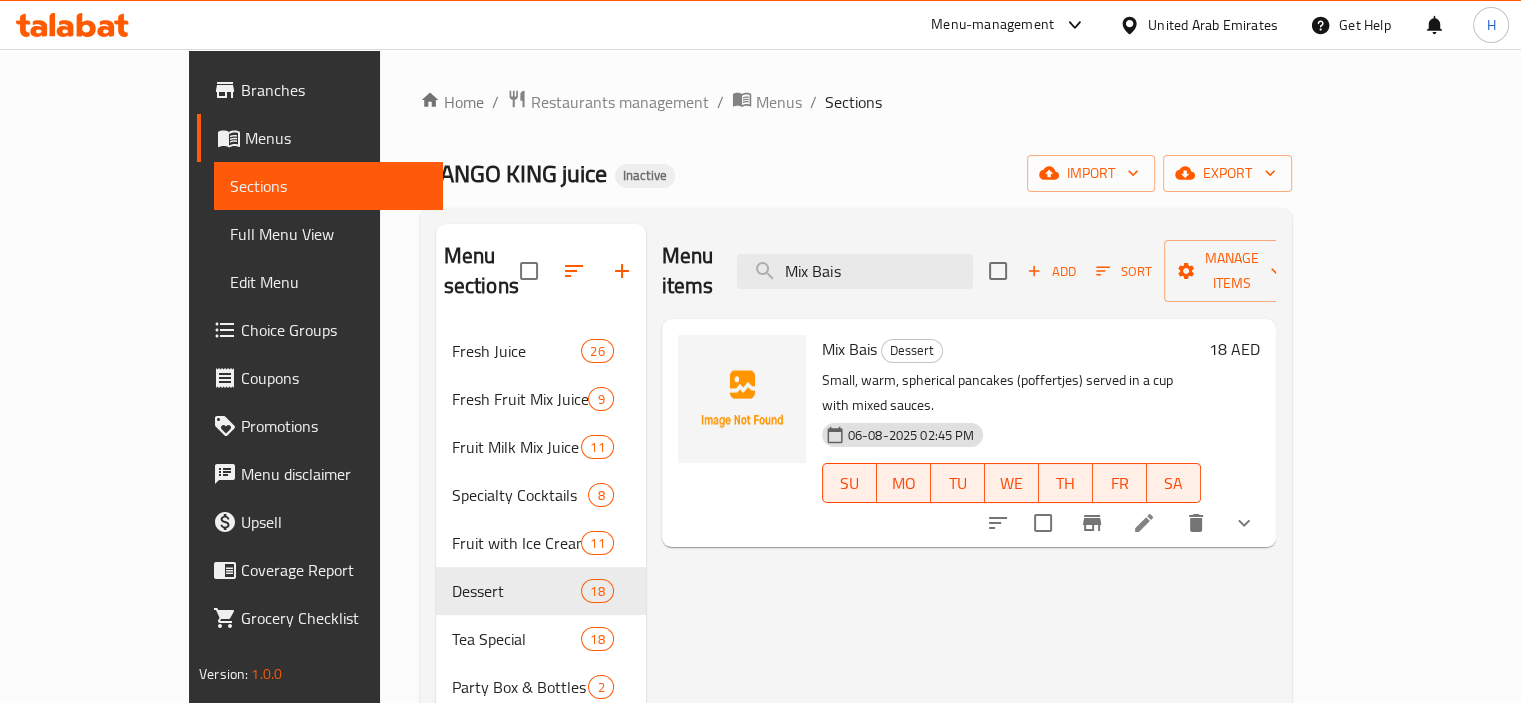 type on "Mix Bais" 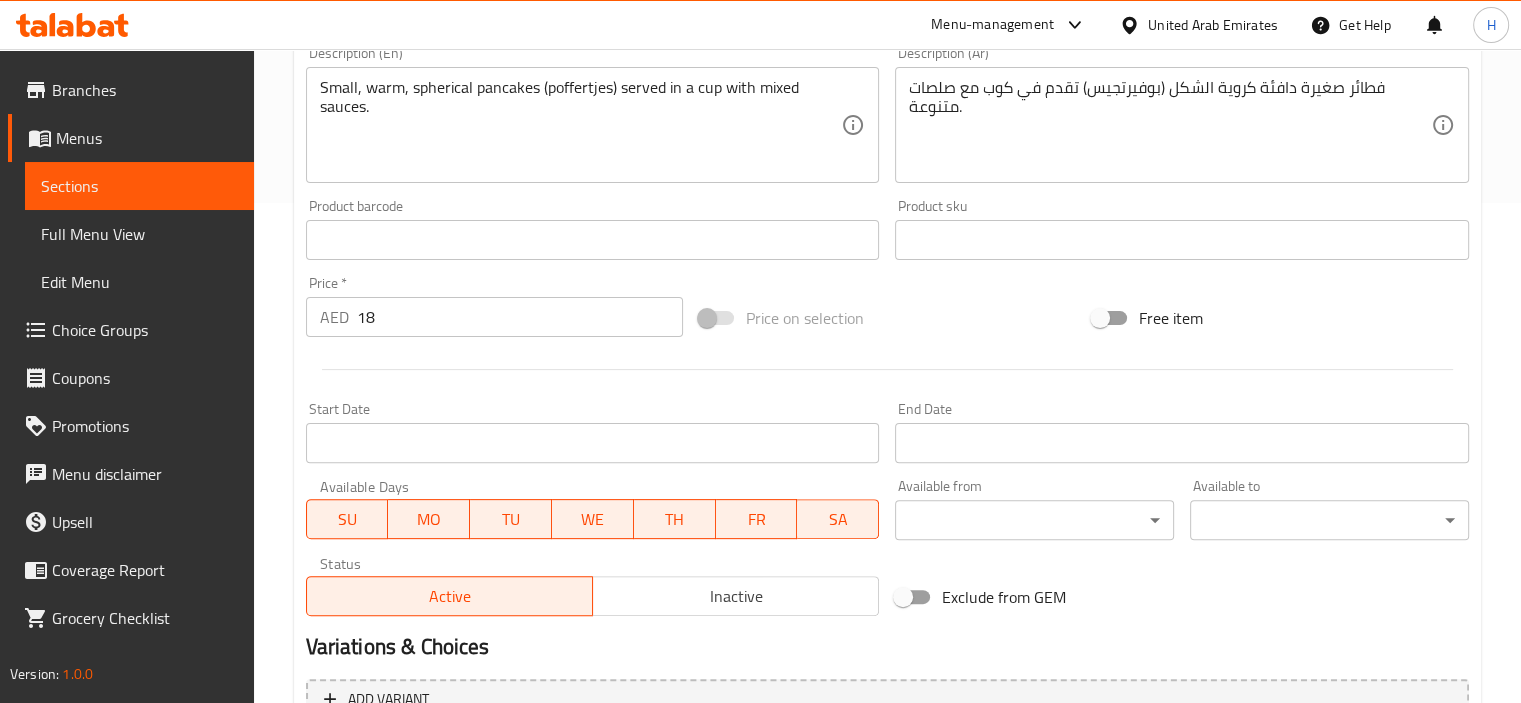 scroll, scrollTop: 0, scrollLeft: 0, axis: both 